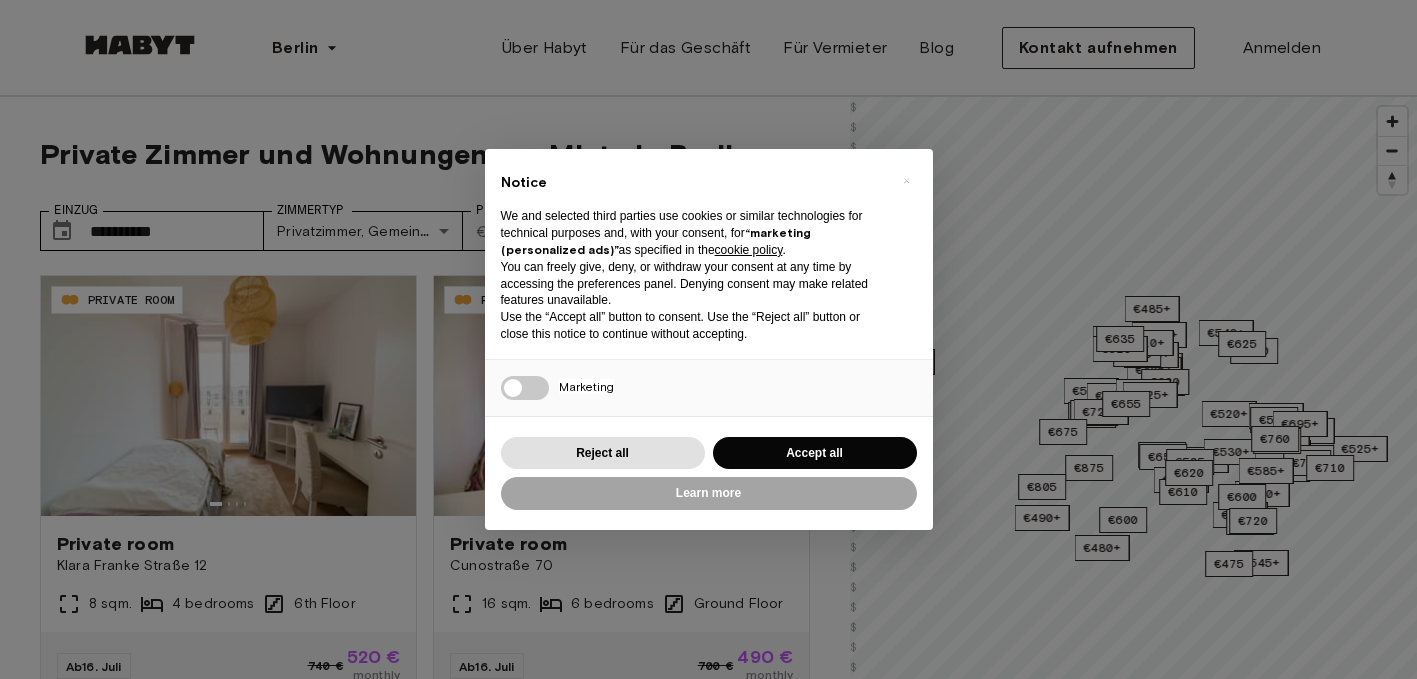 scroll, scrollTop: 0, scrollLeft: 0, axis: both 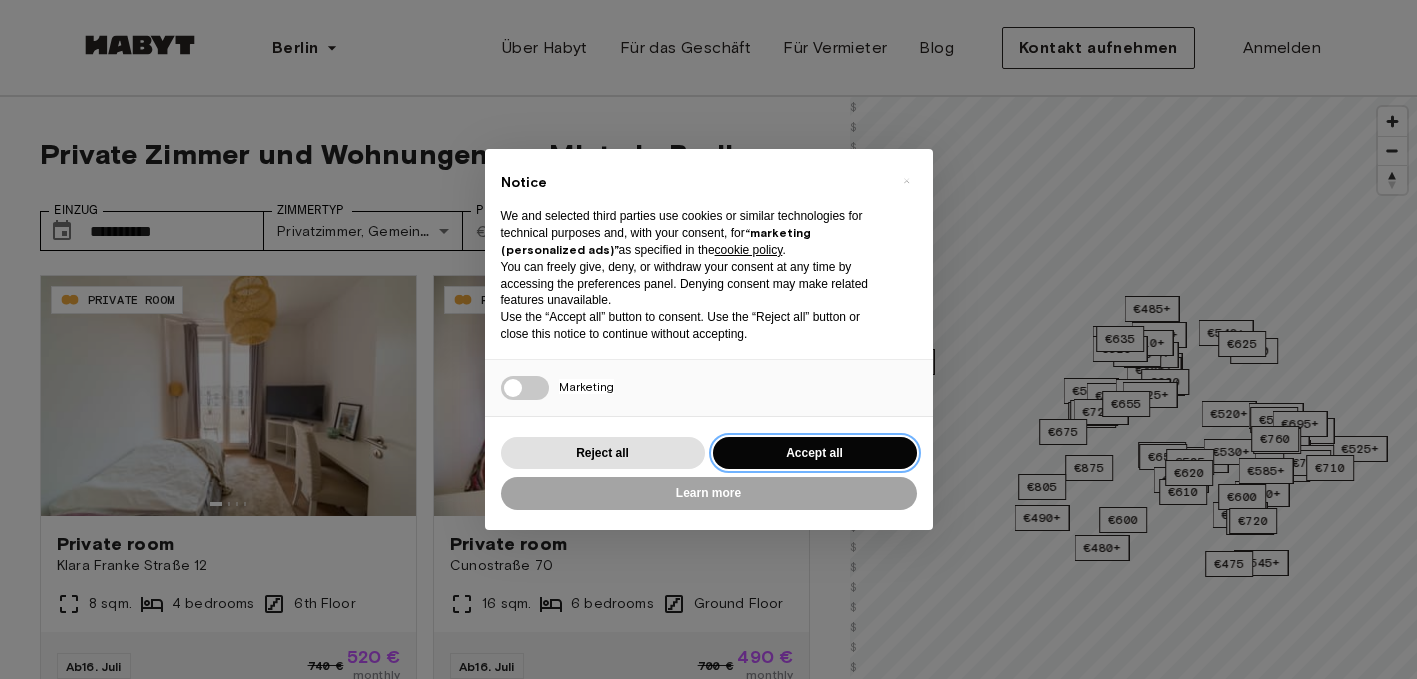 click on "Accept all" at bounding box center [815, 453] 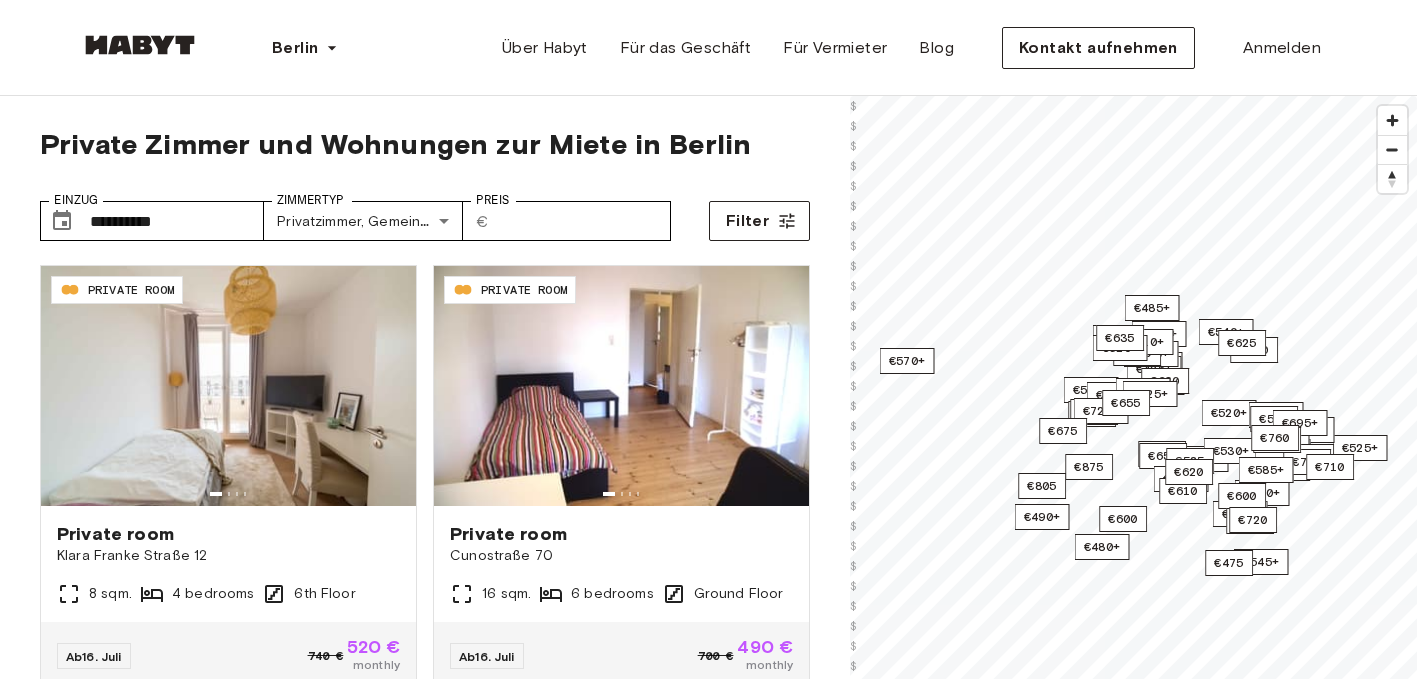 scroll, scrollTop: 0, scrollLeft: 0, axis: both 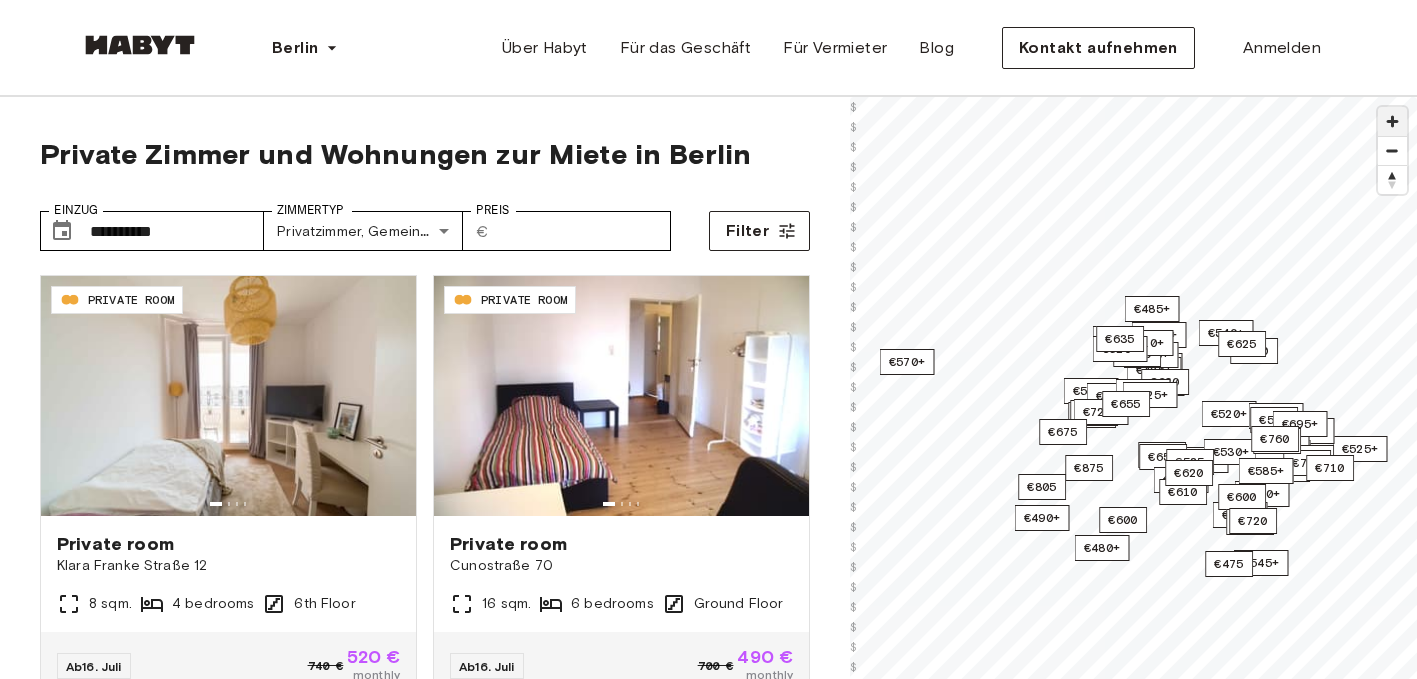 click at bounding box center (1392, 121) 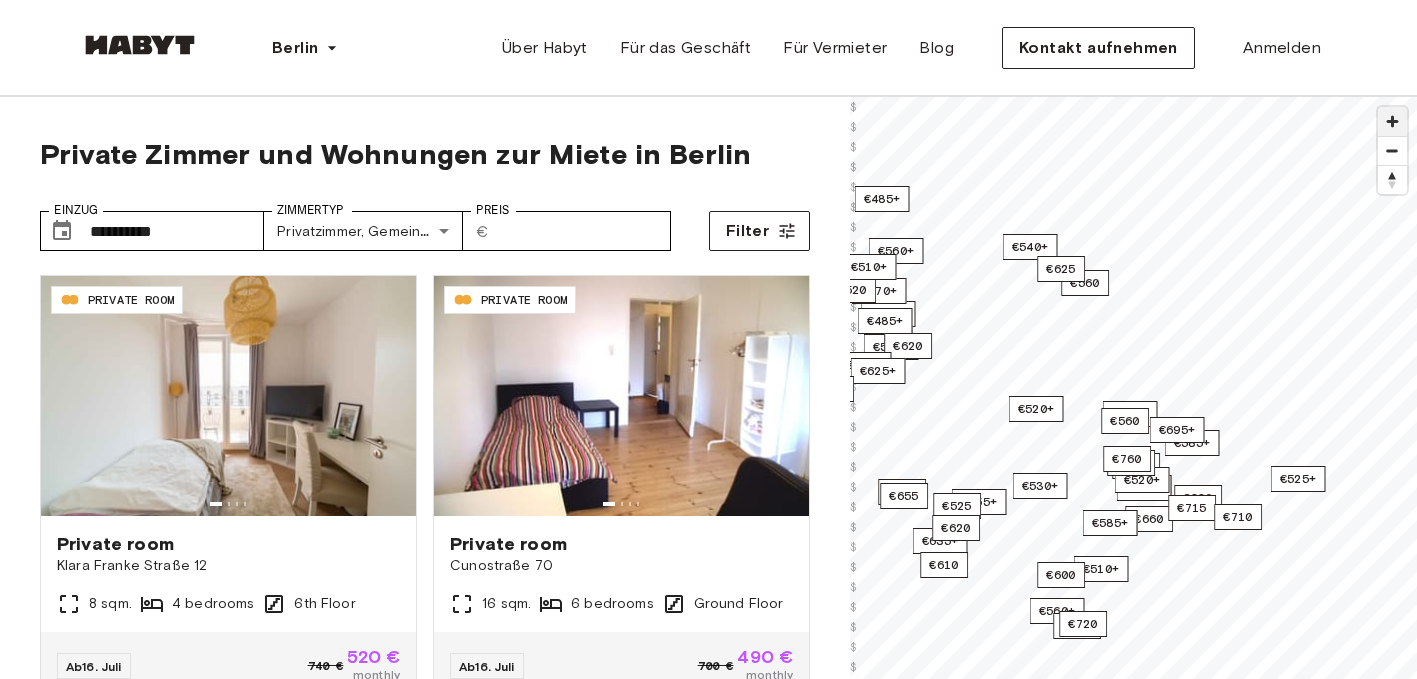 click at bounding box center (1392, 121) 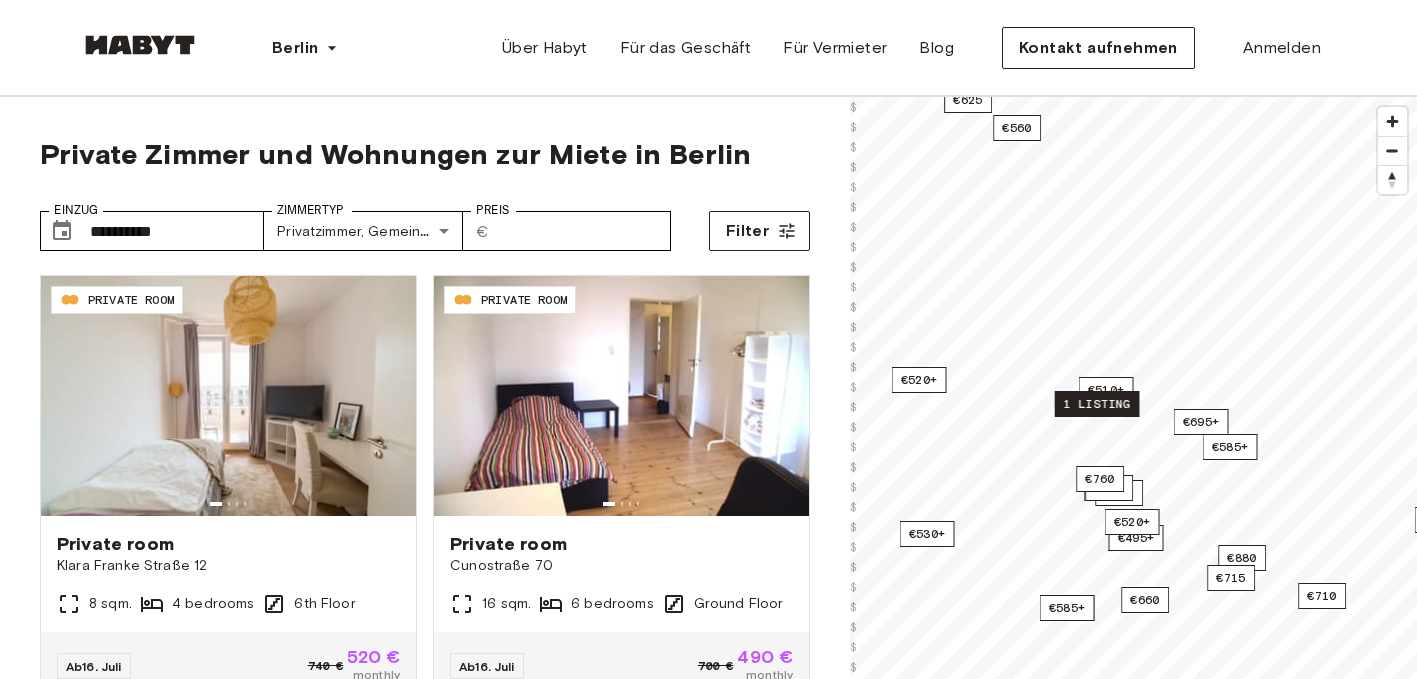 click on "1 listing" at bounding box center (1097, 404) 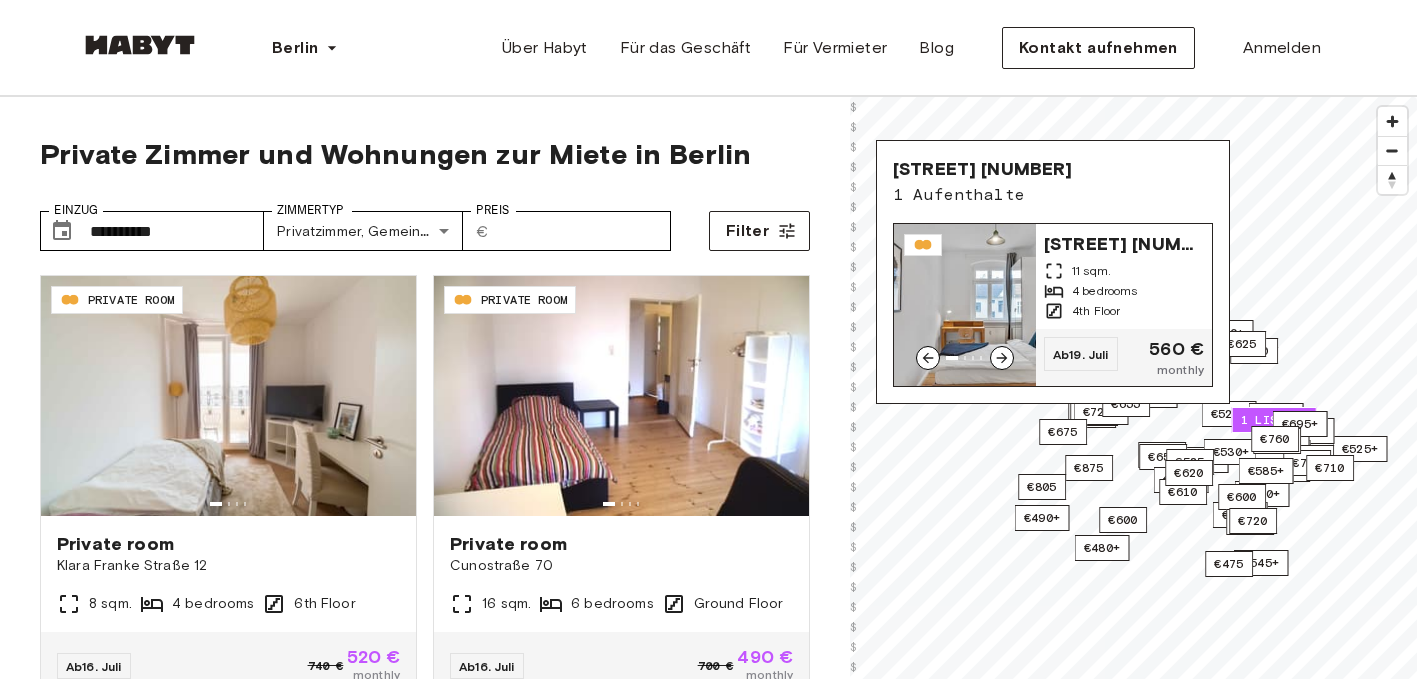 click 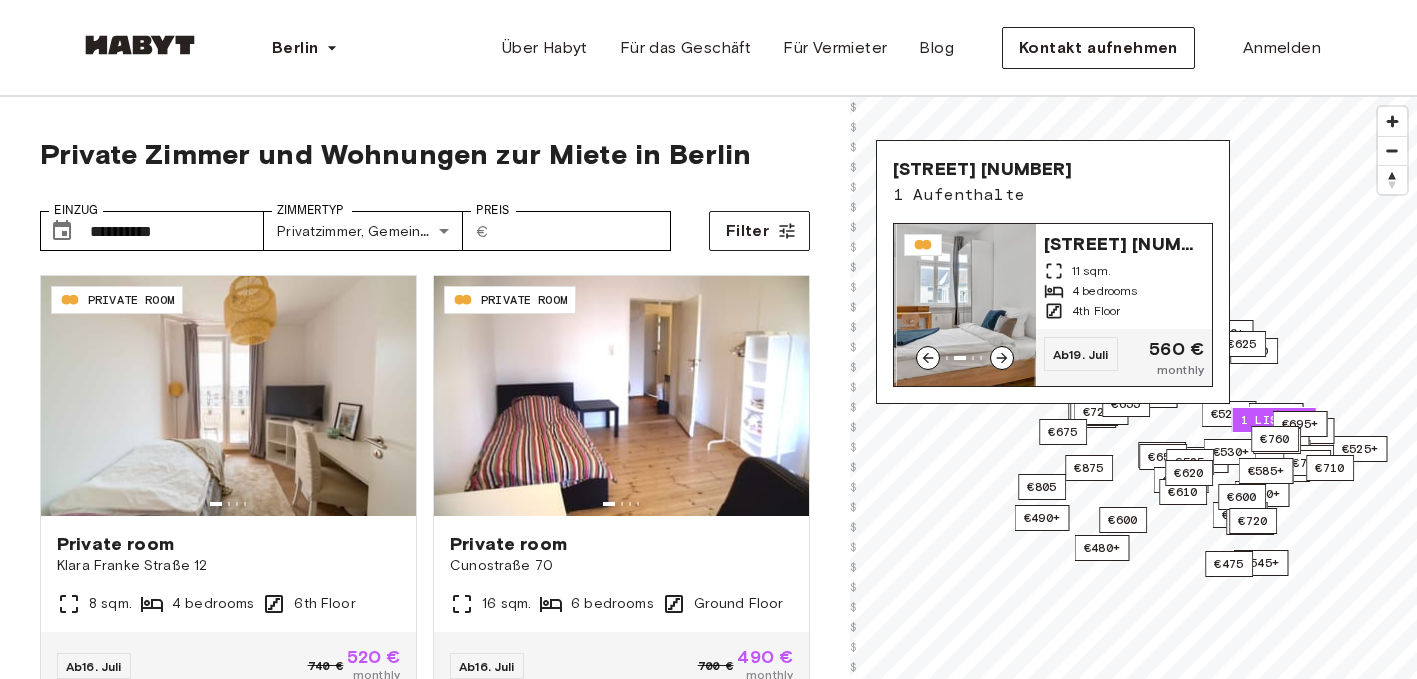 click 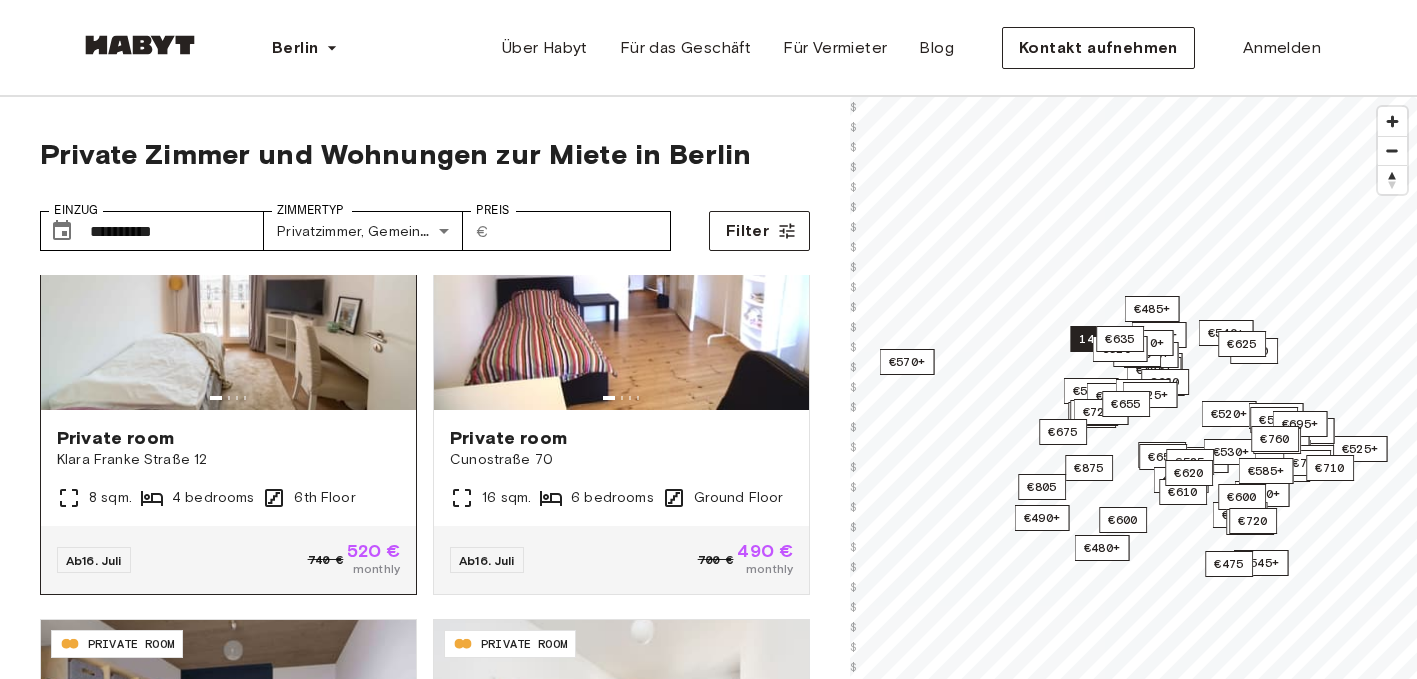 scroll, scrollTop: 0, scrollLeft: 0, axis: both 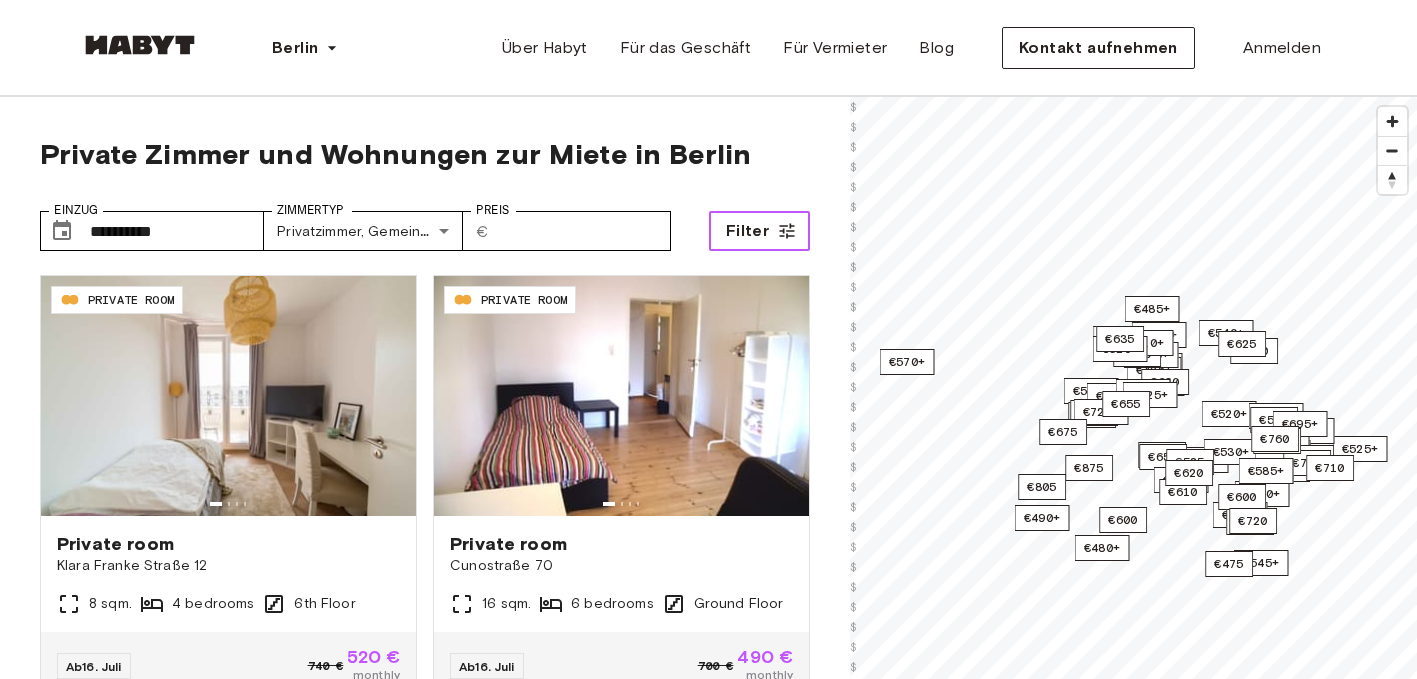 click on "Filter" at bounding box center [759, 231] 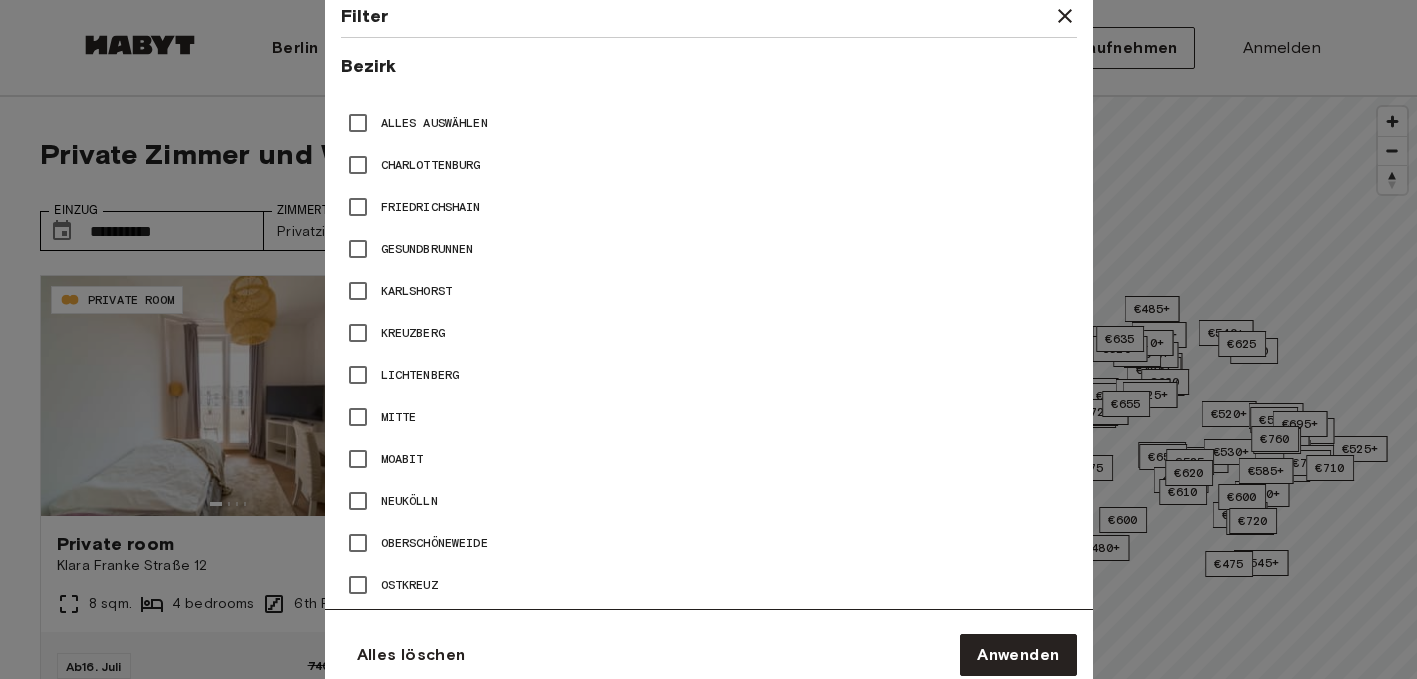 scroll, scrollTop: 909, scrollLeft: 0, axis: vertical 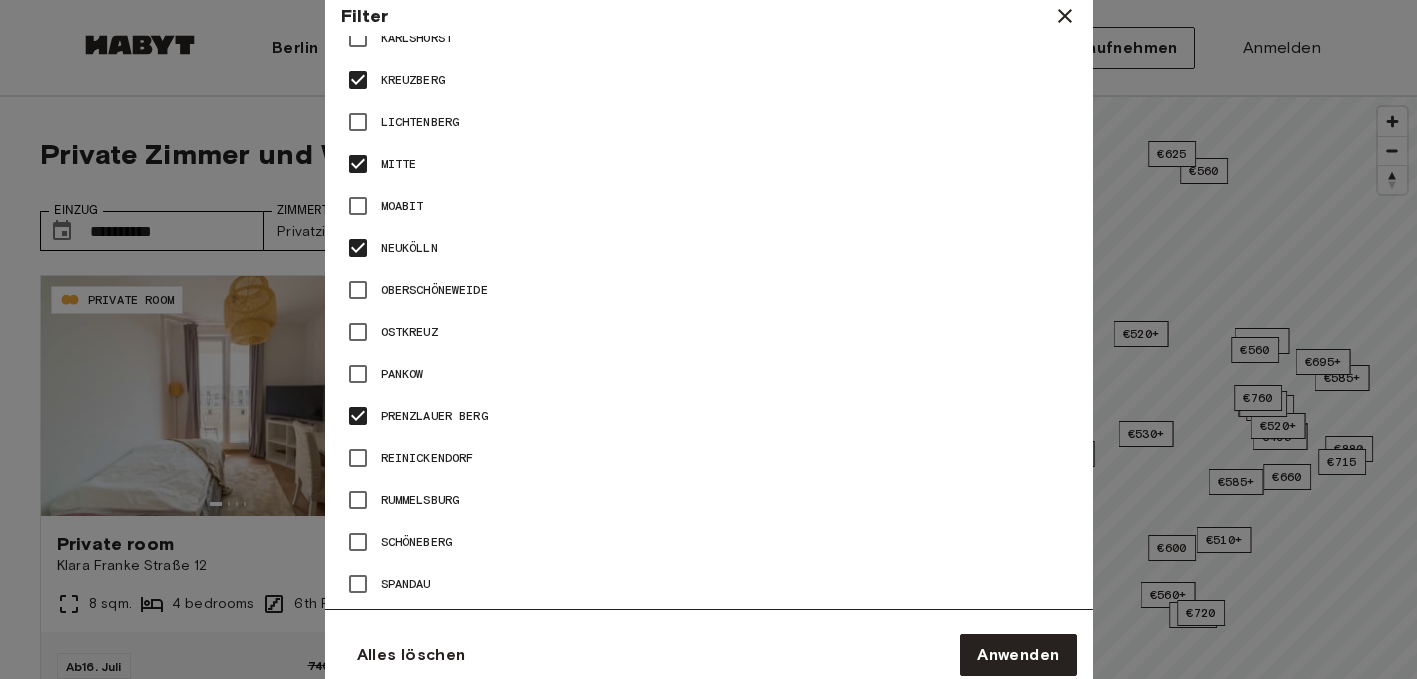 type on "**" 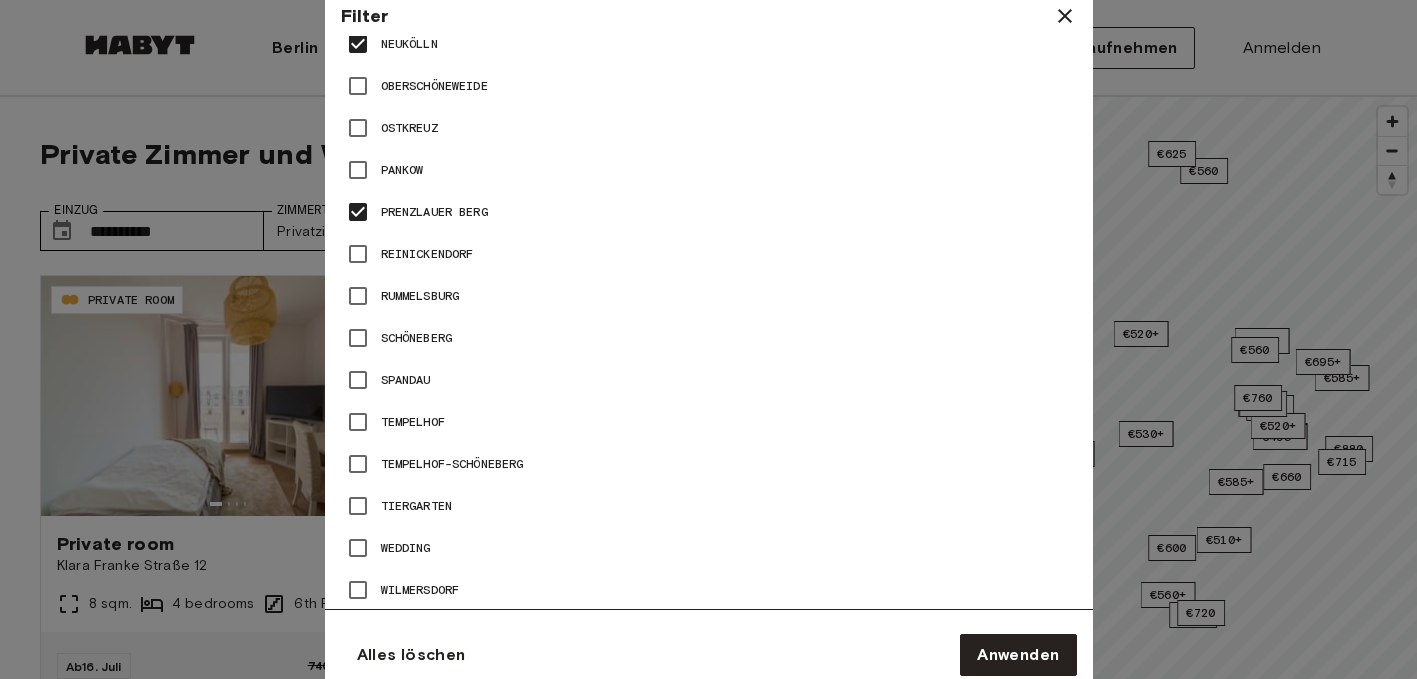 scroll, scrollTop: 1392, scrollLeft: 0, axis: vertical 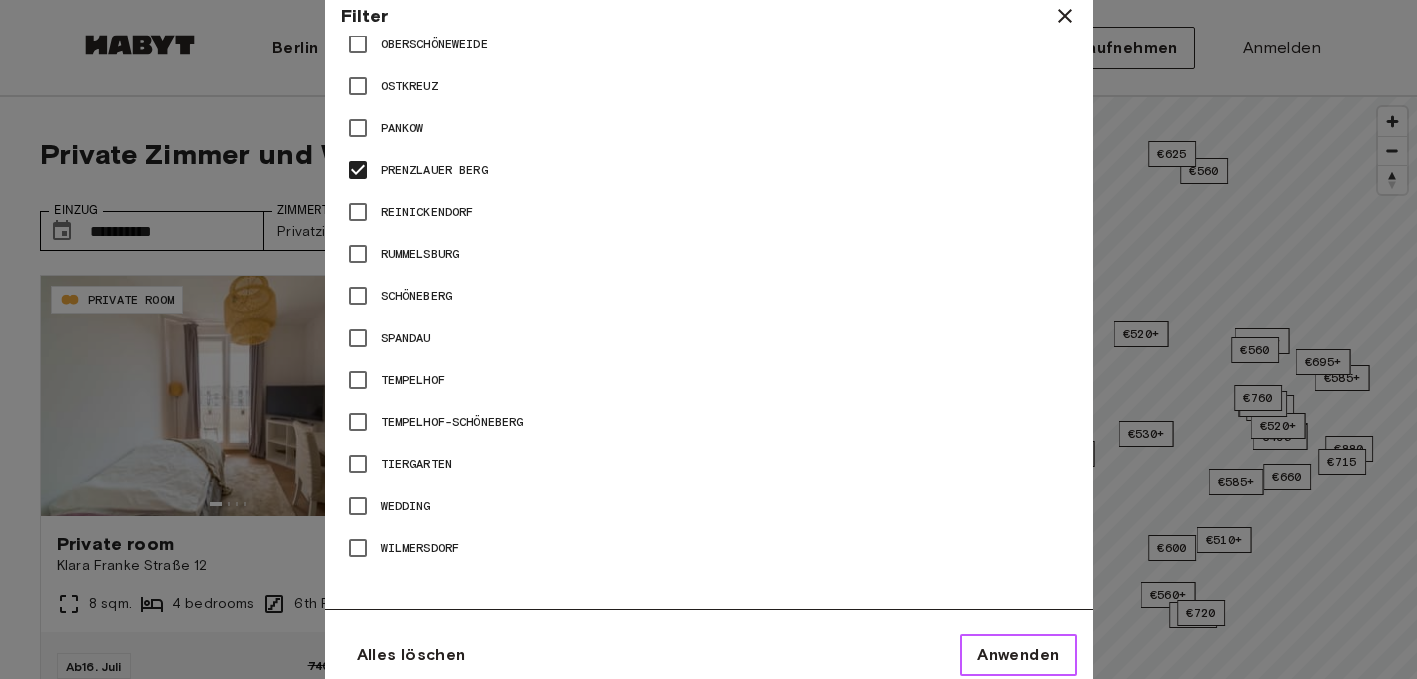 click on "Anwenden" at bounding box center [1018, 655] 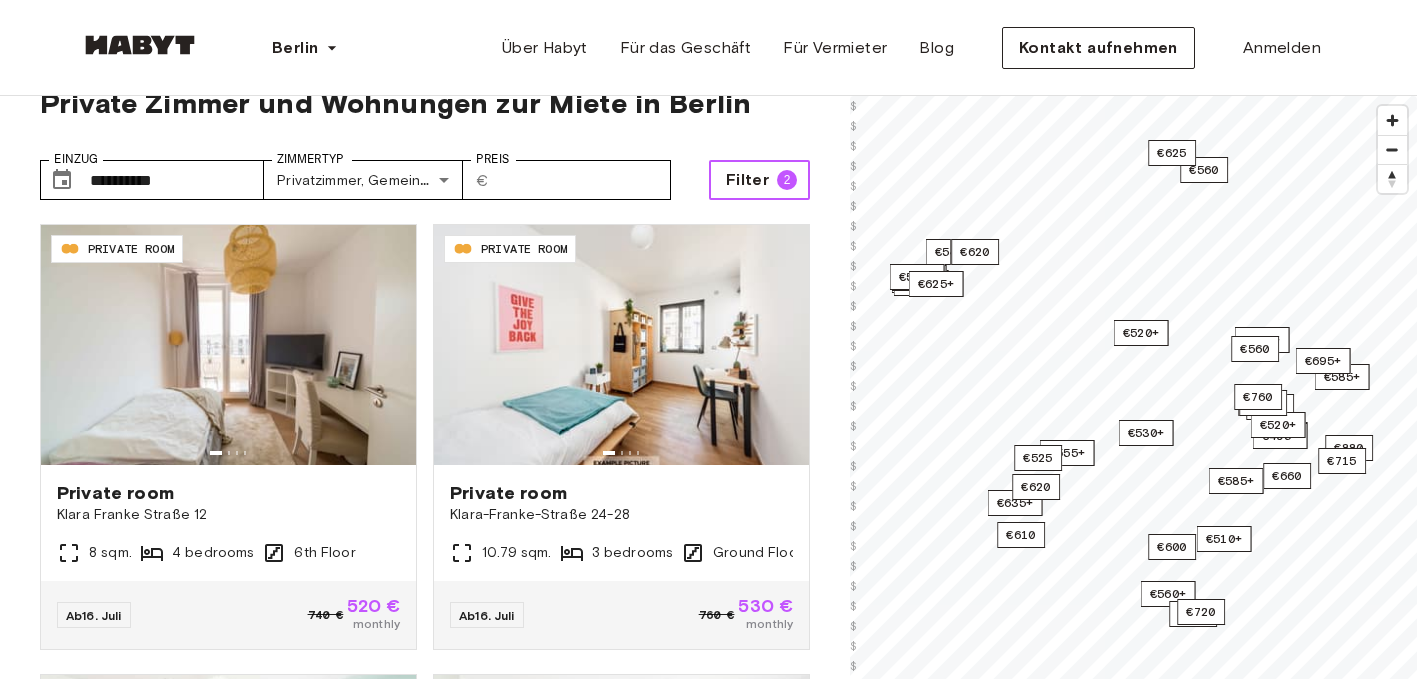 scroll, scrollTop: 53, scrollLeft: 0, axis: vertical 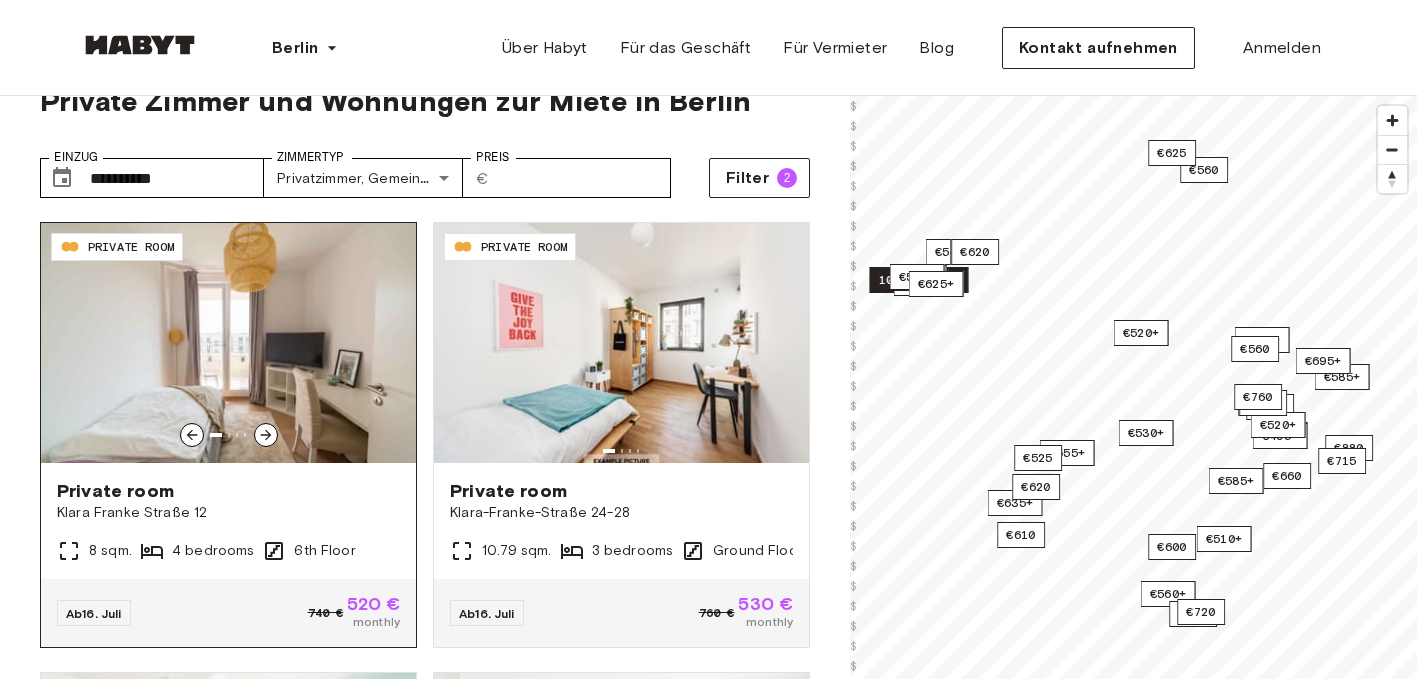 click 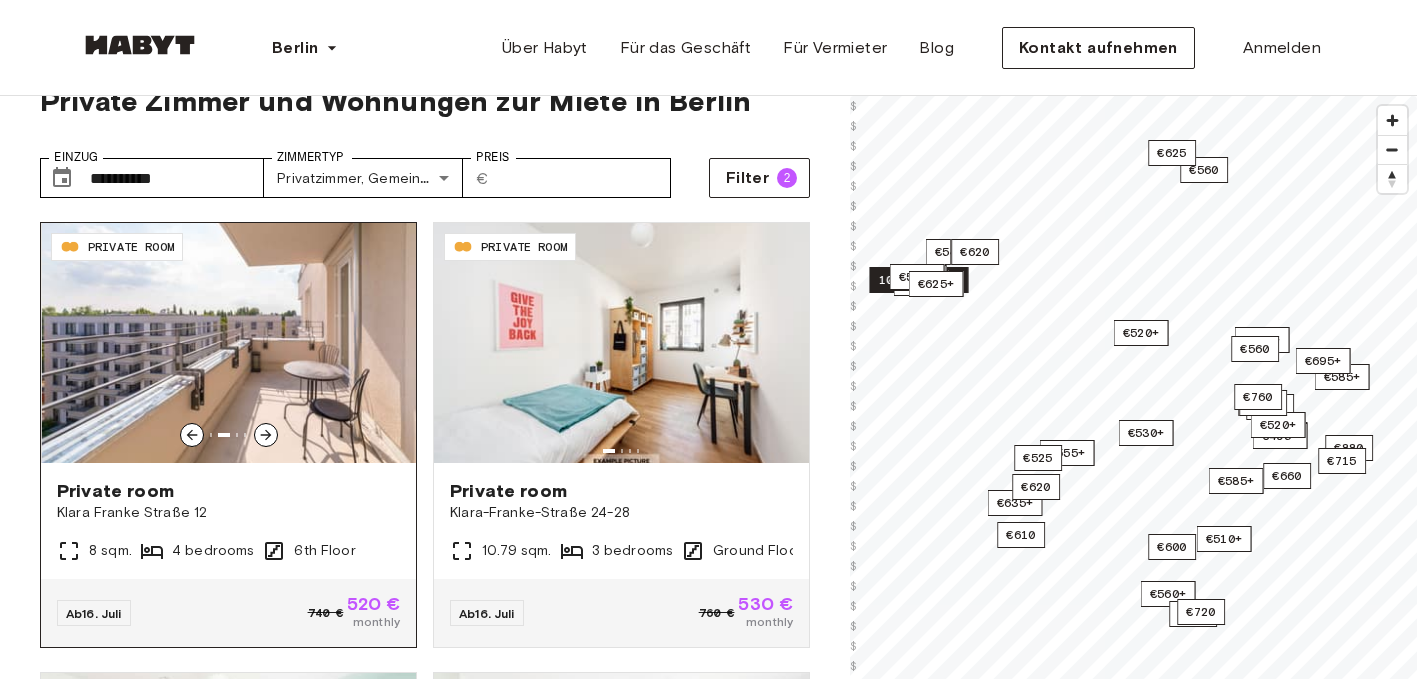 click 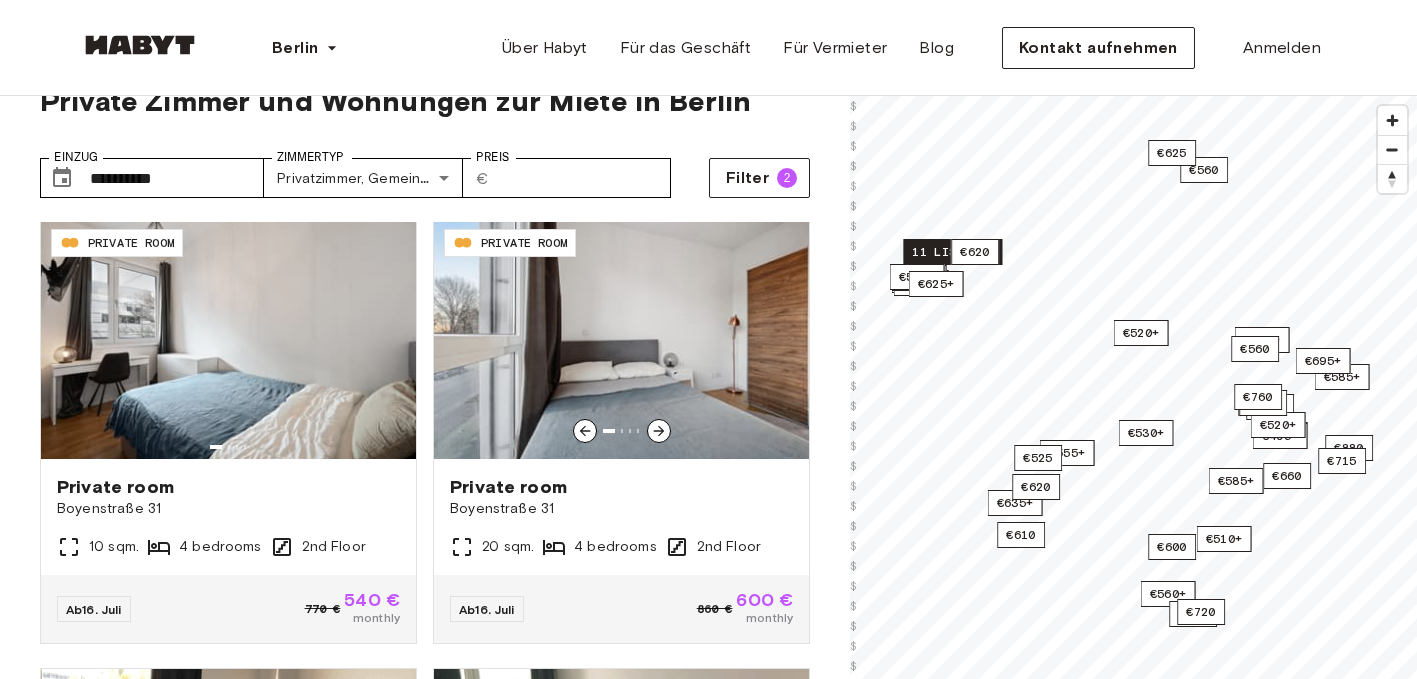 scroll, scrollTop: 2271, scrollLeft: 0, axis: vertical 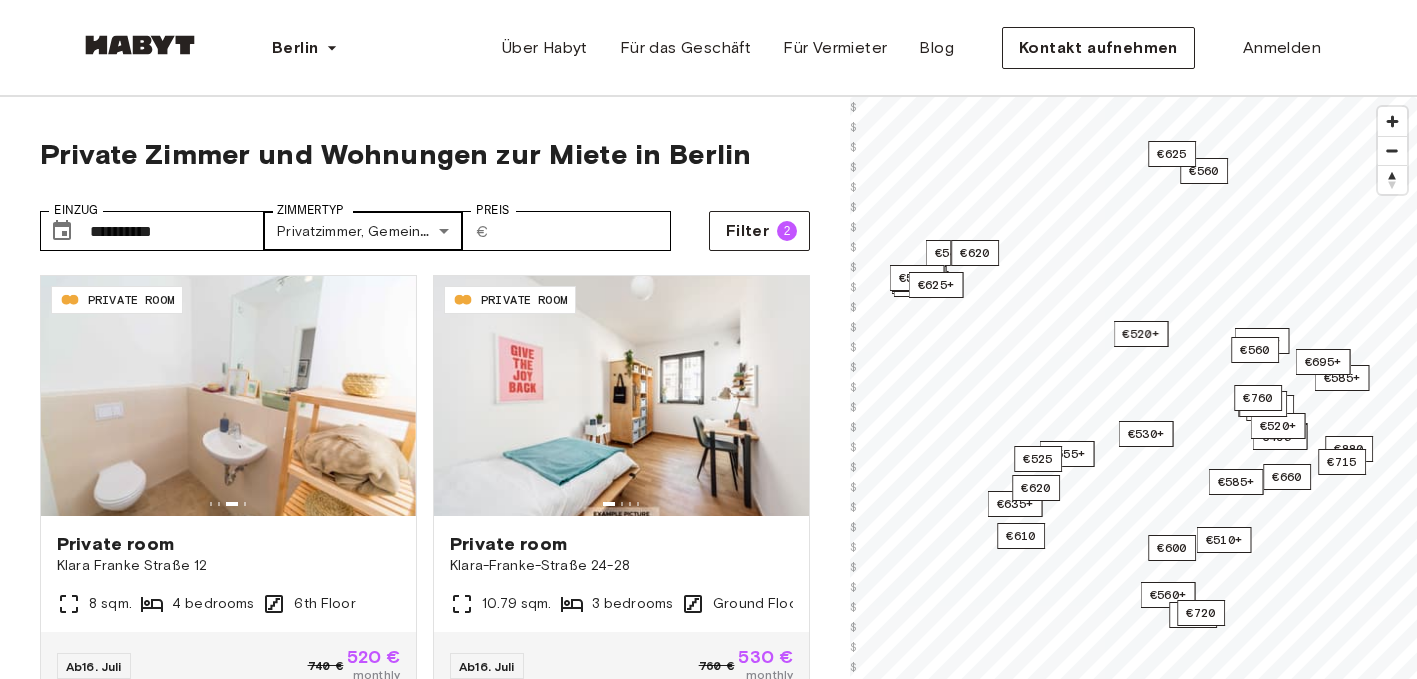 click on "**********" at bounding box center (708, 2395) 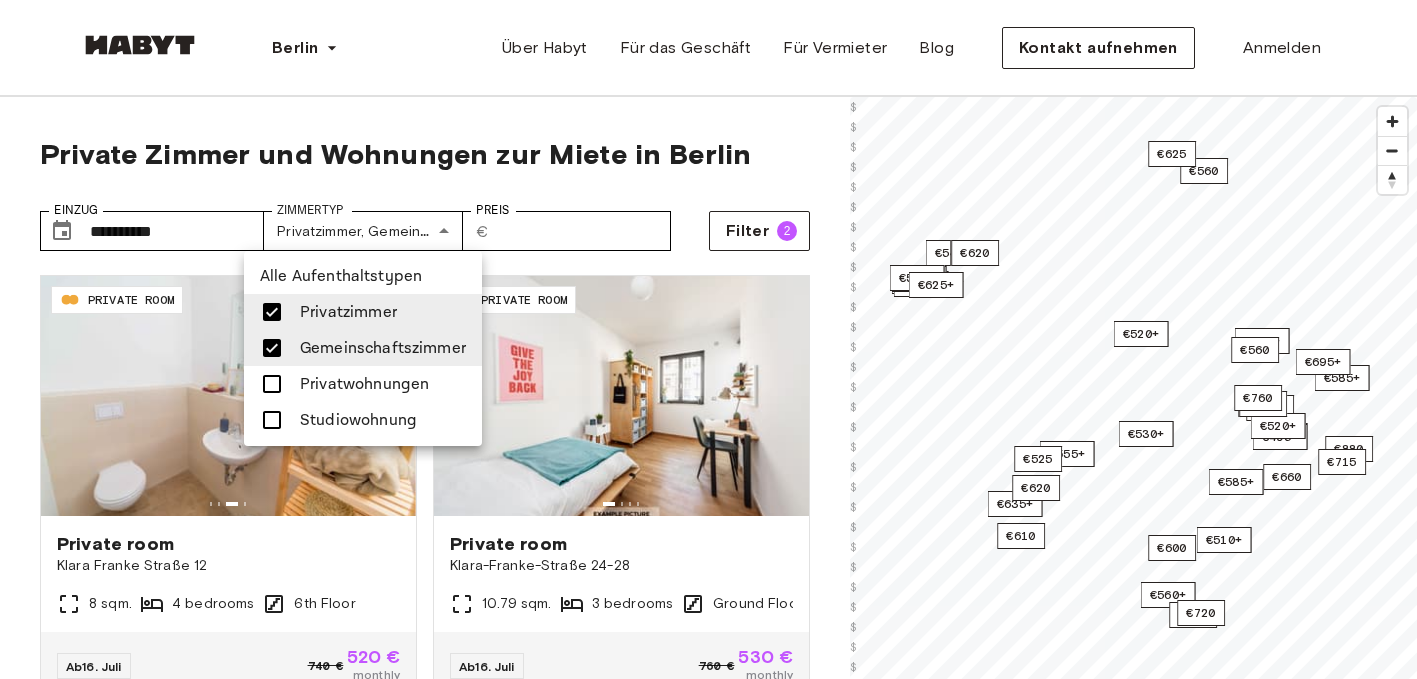 click at bounding box center (708, 339) 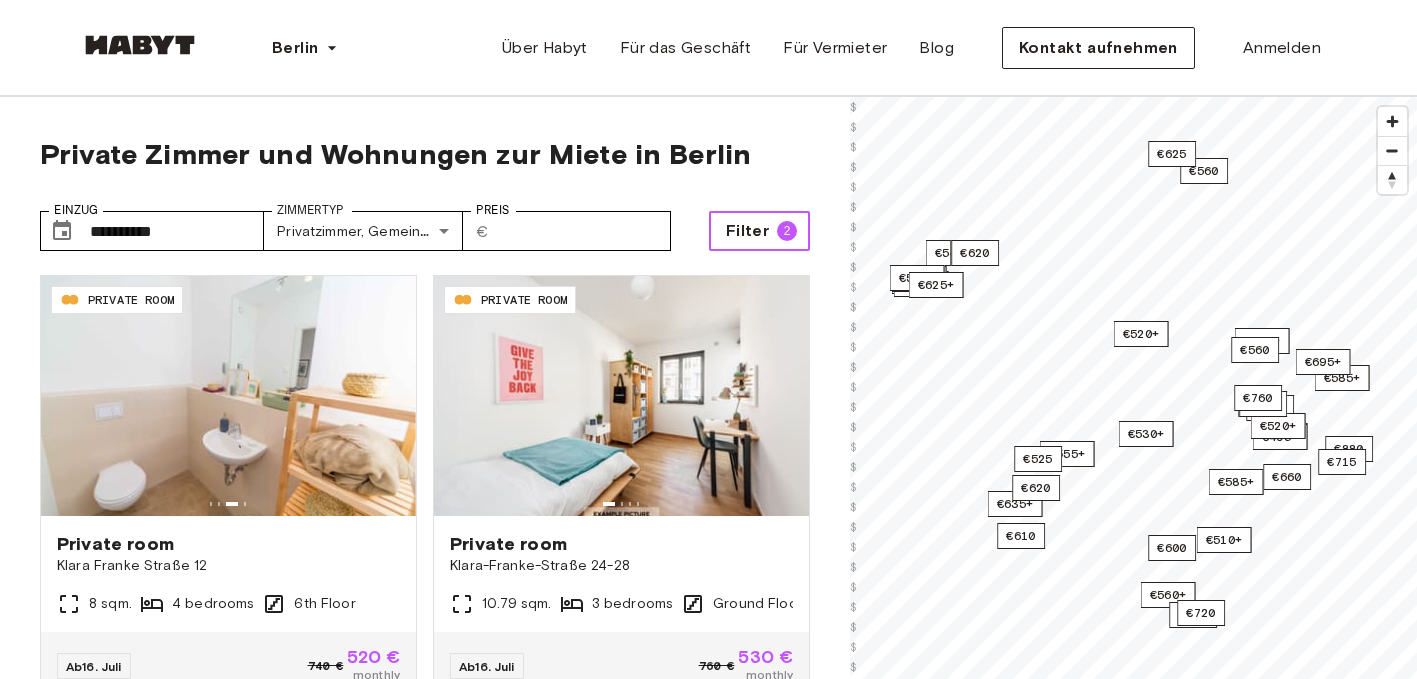 click on "2" at bounding box center [787, 231] 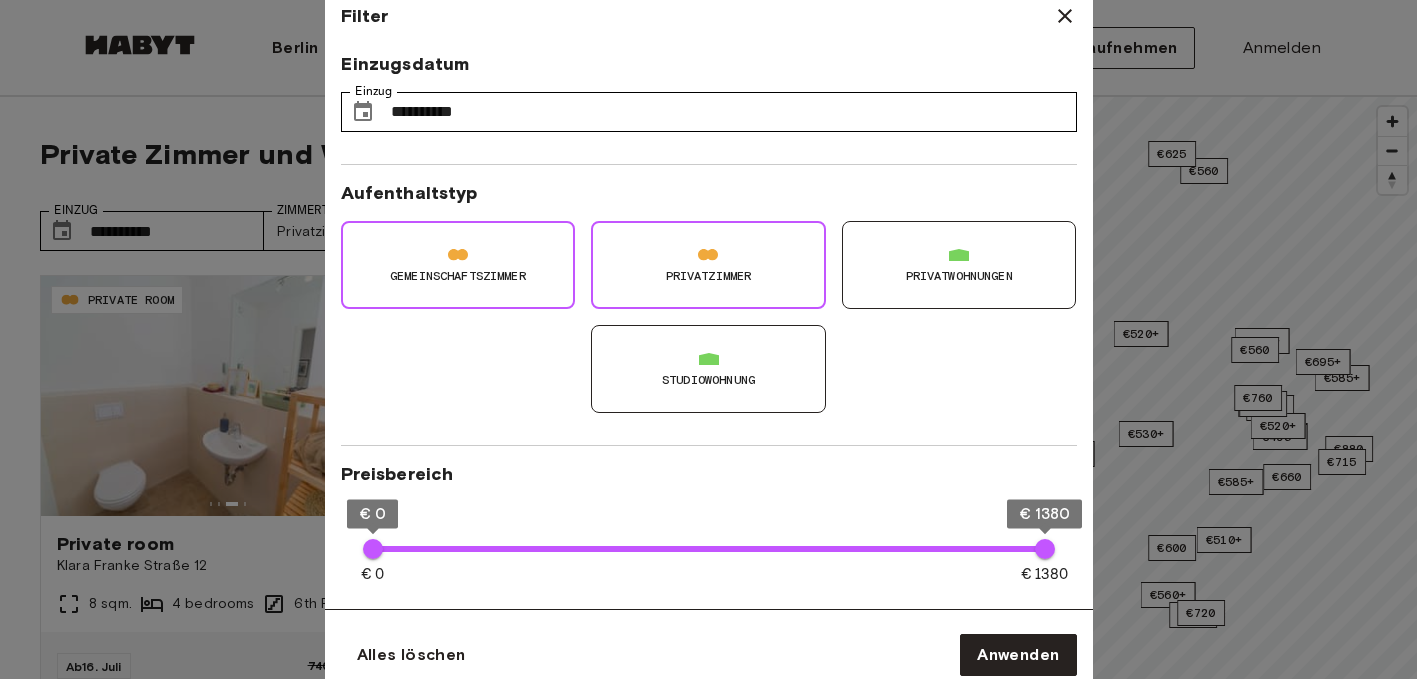 click on "Gemeinschaftszimmer" at bounding box center (458, 265) 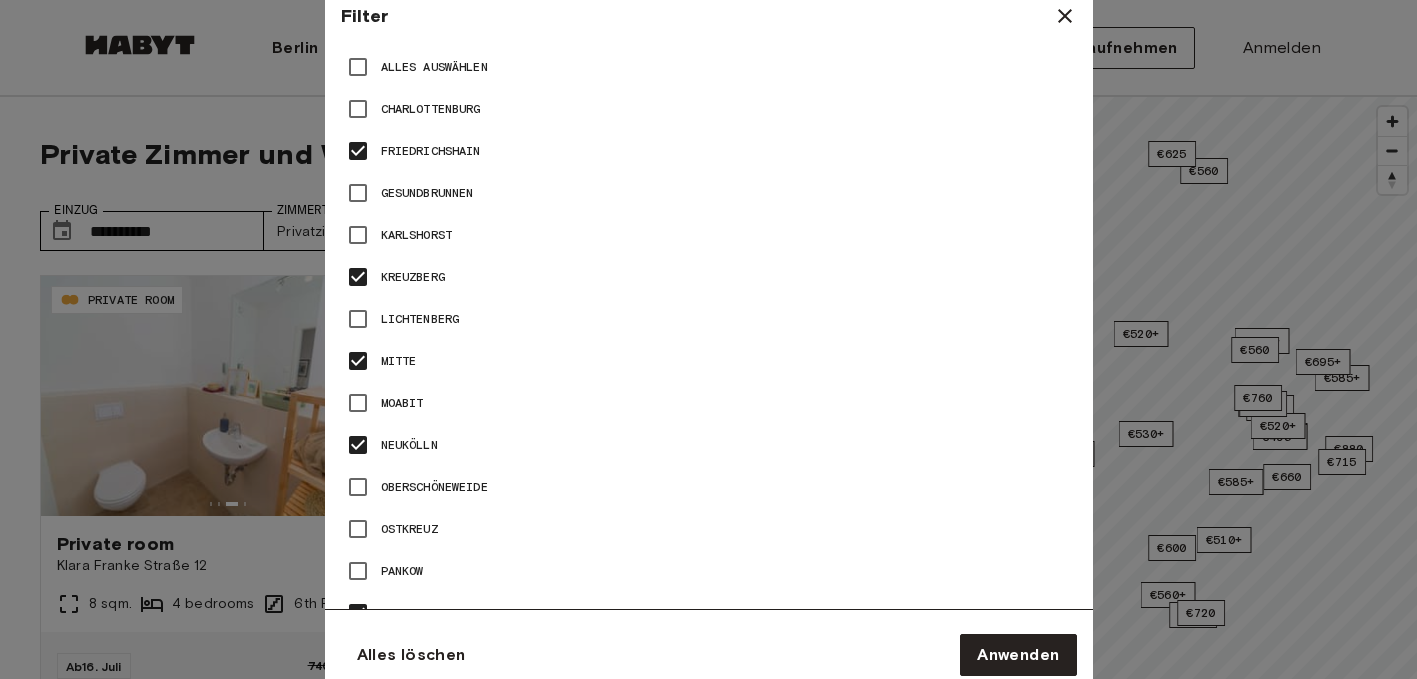 scroll, scrollTop: 974, scrollLeft: 0, axis: vertical 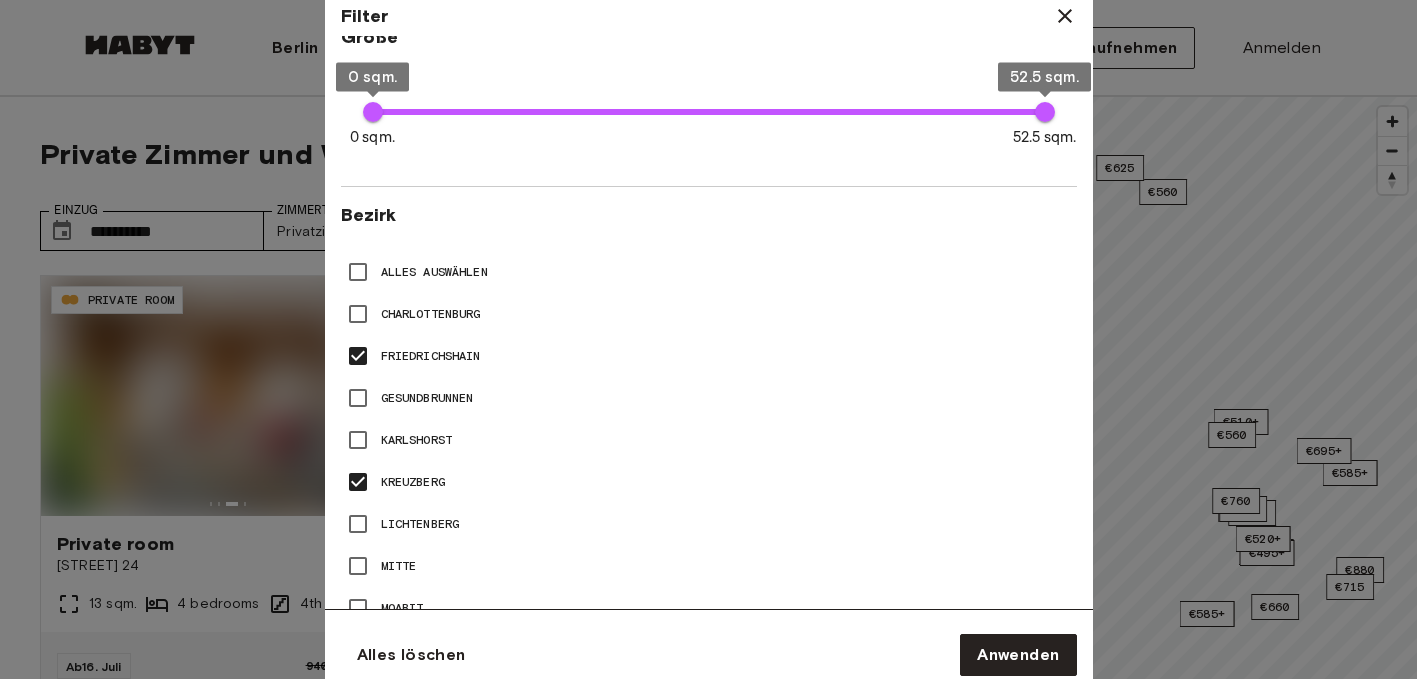 type on "**" 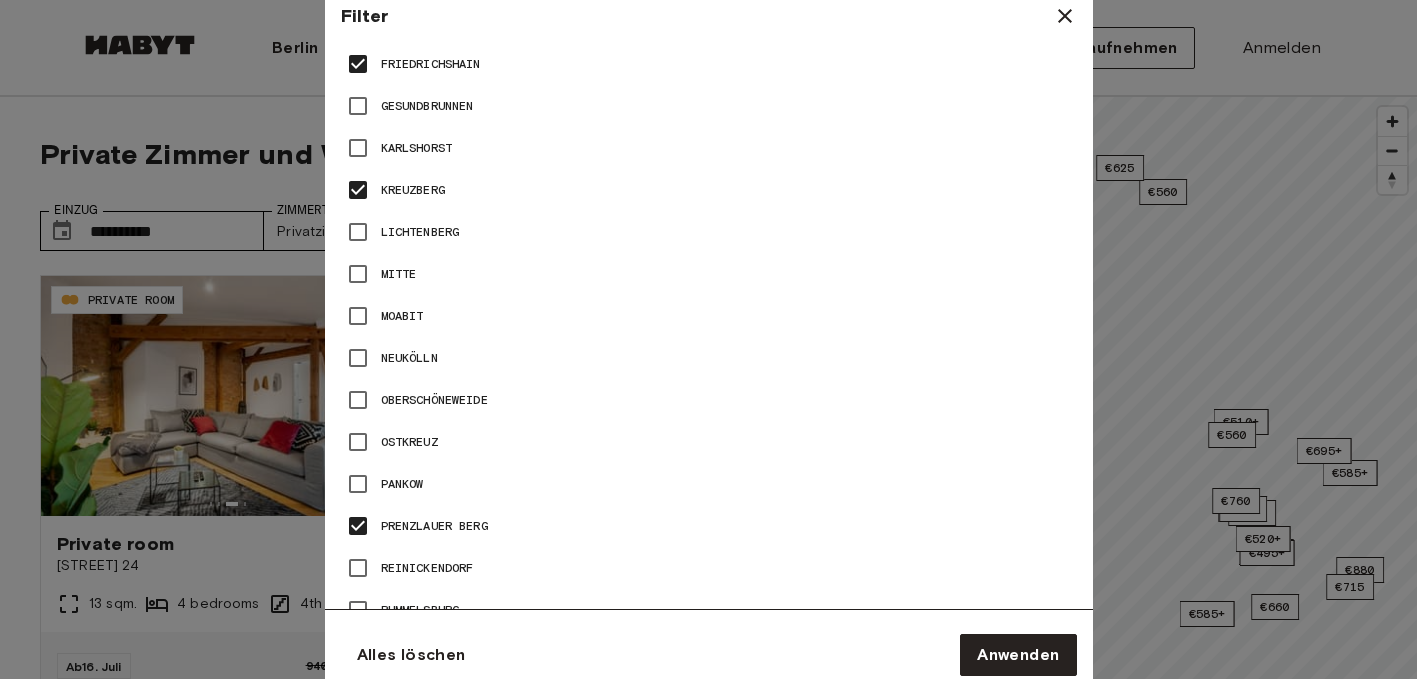 scroll, scrollTop: 1043, scrollLeft: 0, axis: vertical 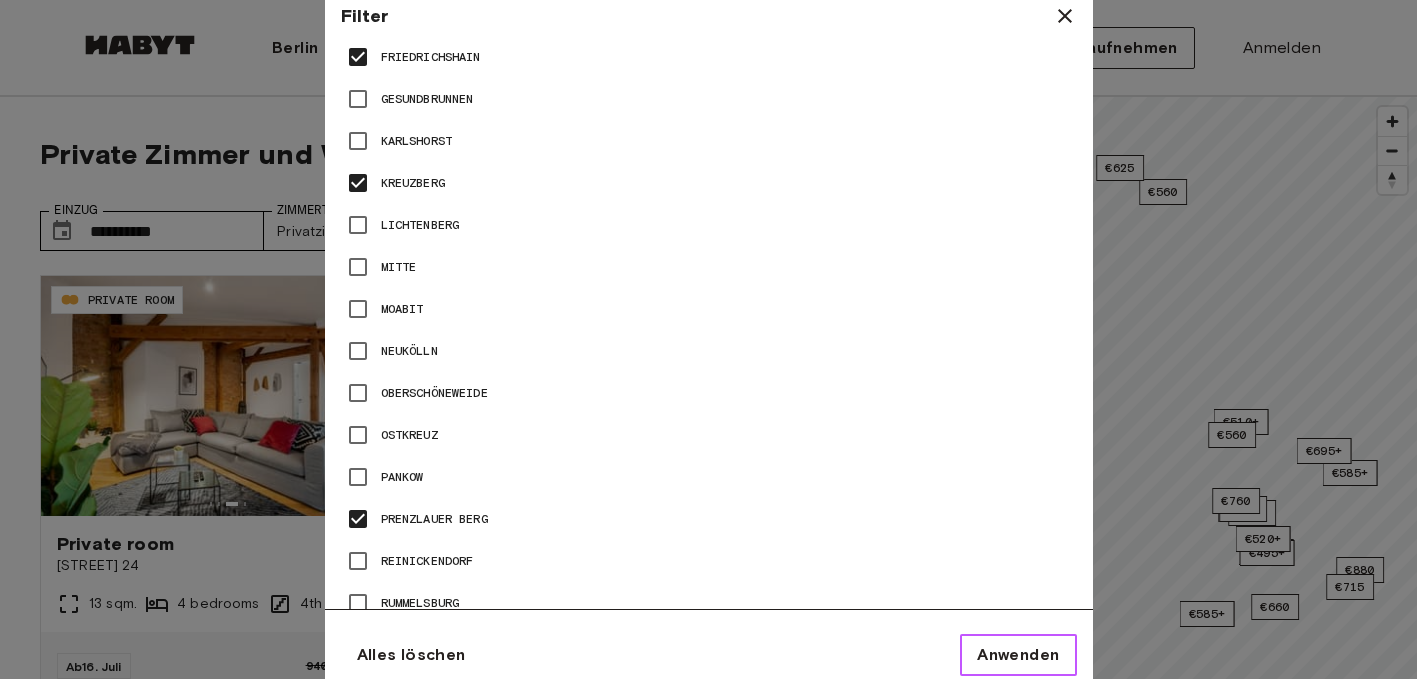 click on "Anwenden" at bounding box center (1018, 655) 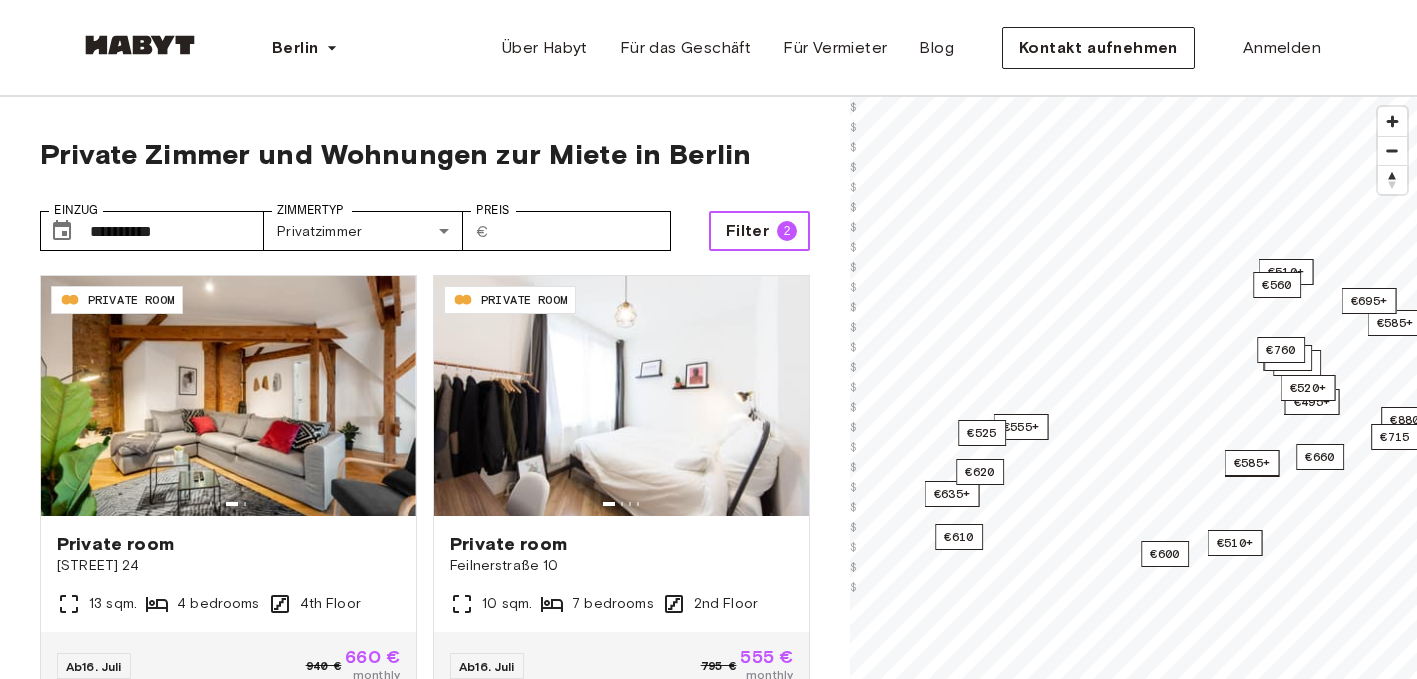 click on "Filter 2" at bounding box center (759, 231) 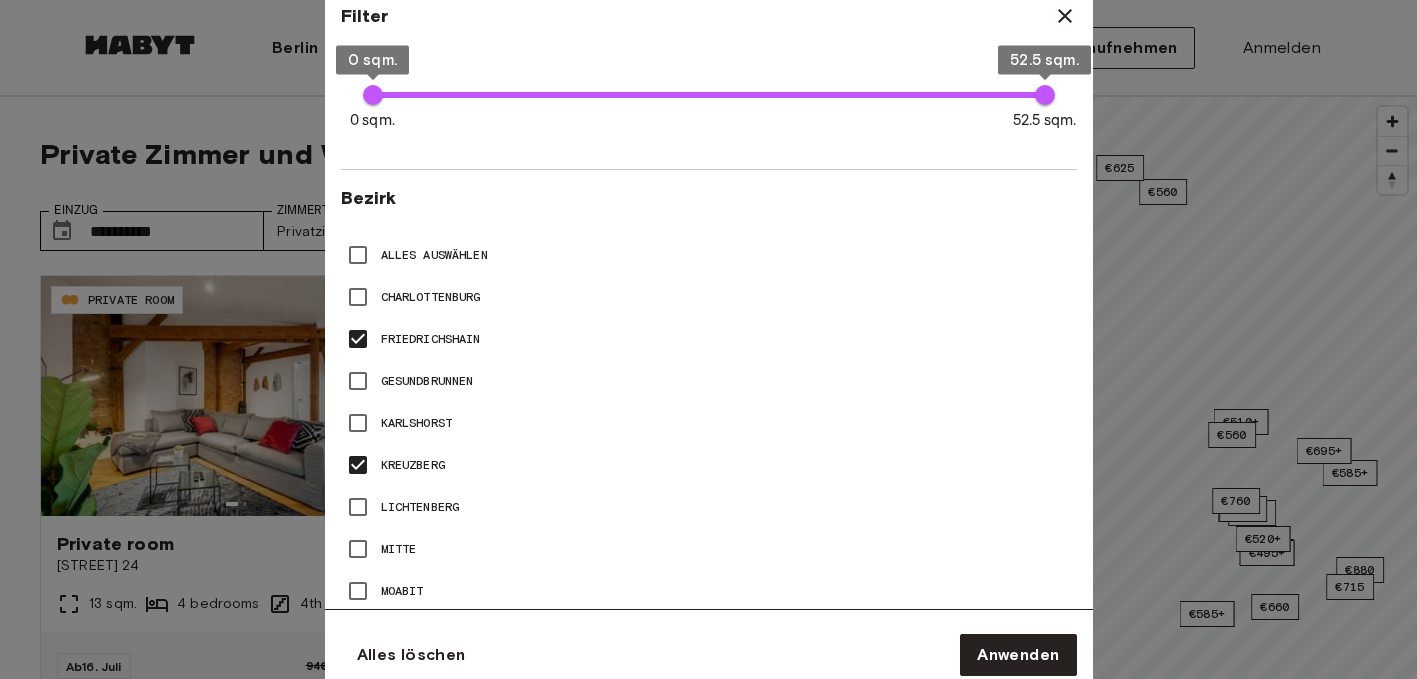 scroll, scrollTop: 771, scrollLeft: 0, axis: vertical 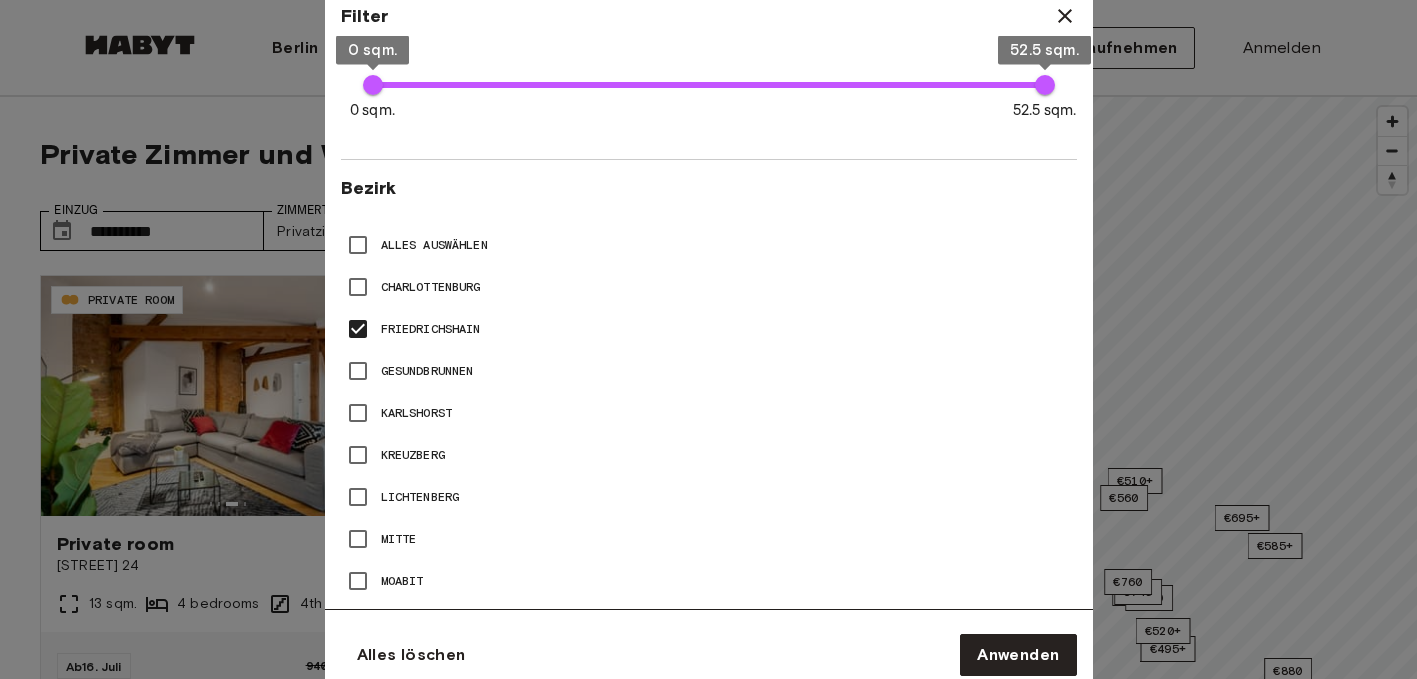 type on "**" 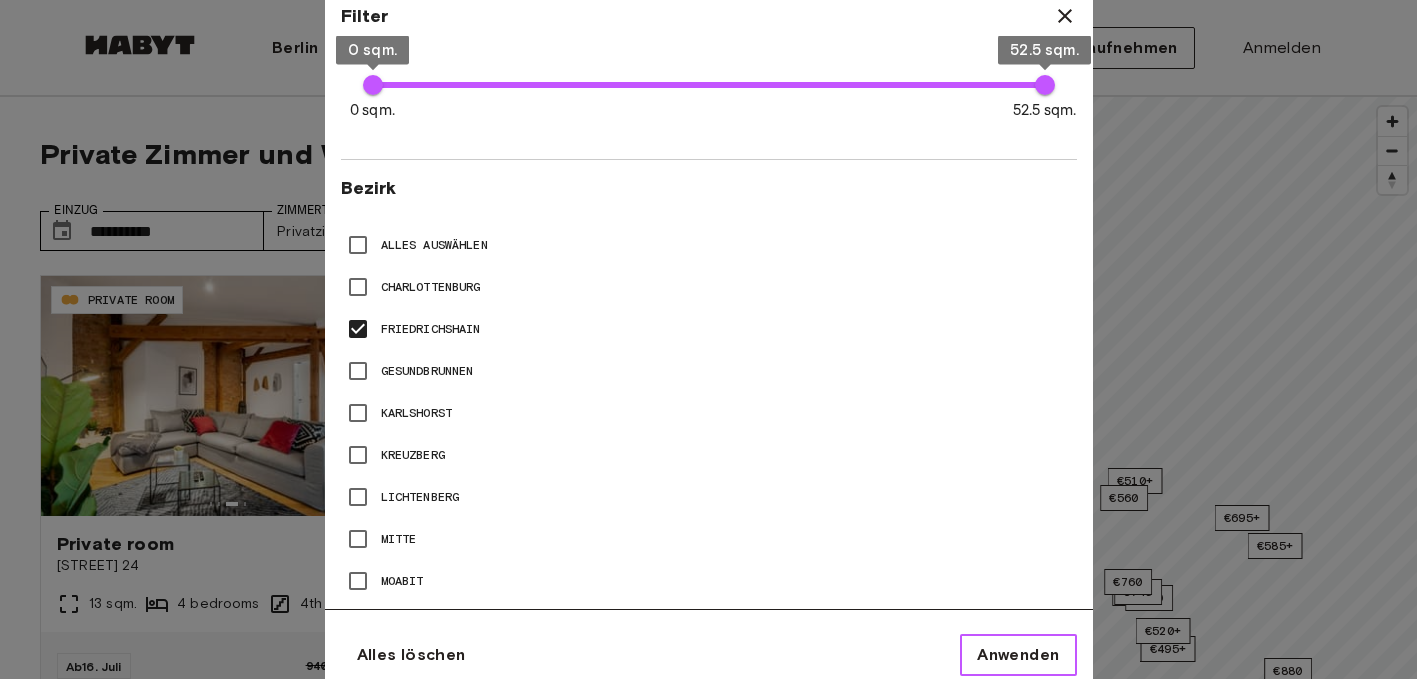 click on "Anwenden" at bounding box center (1018, 655) 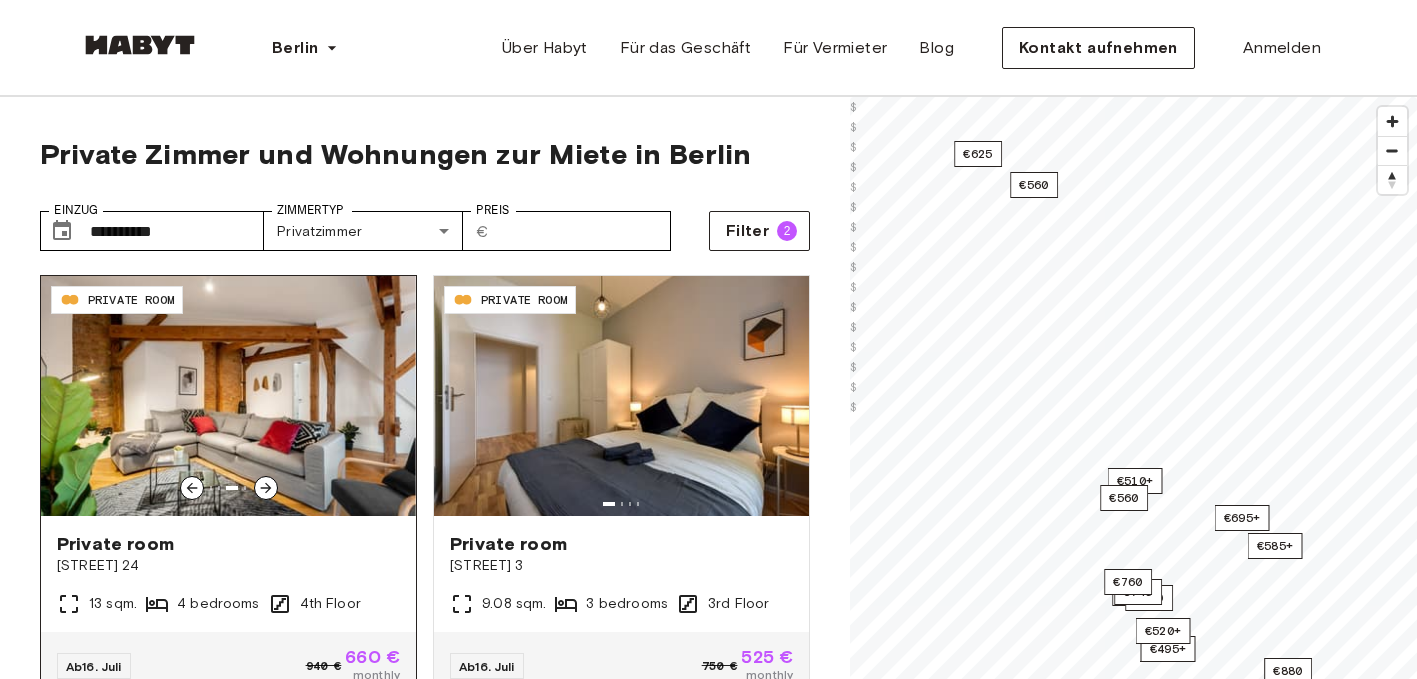 click 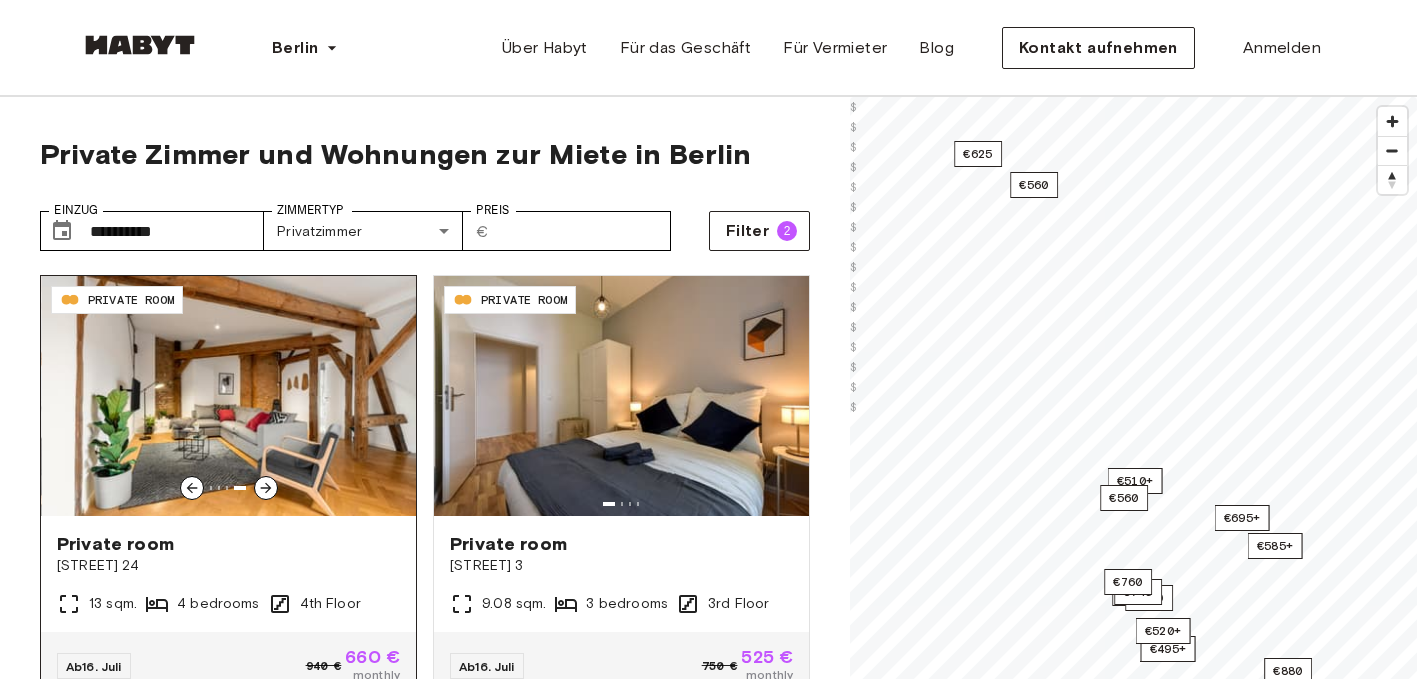 click 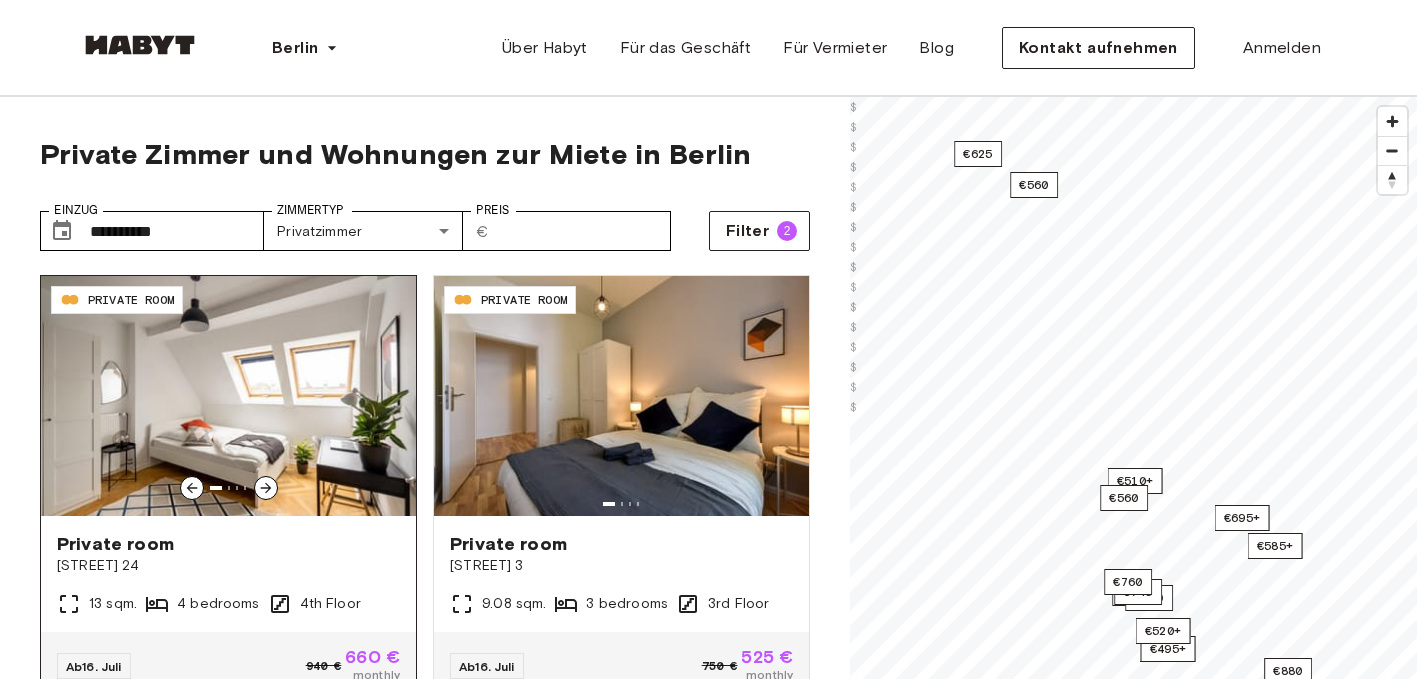 click 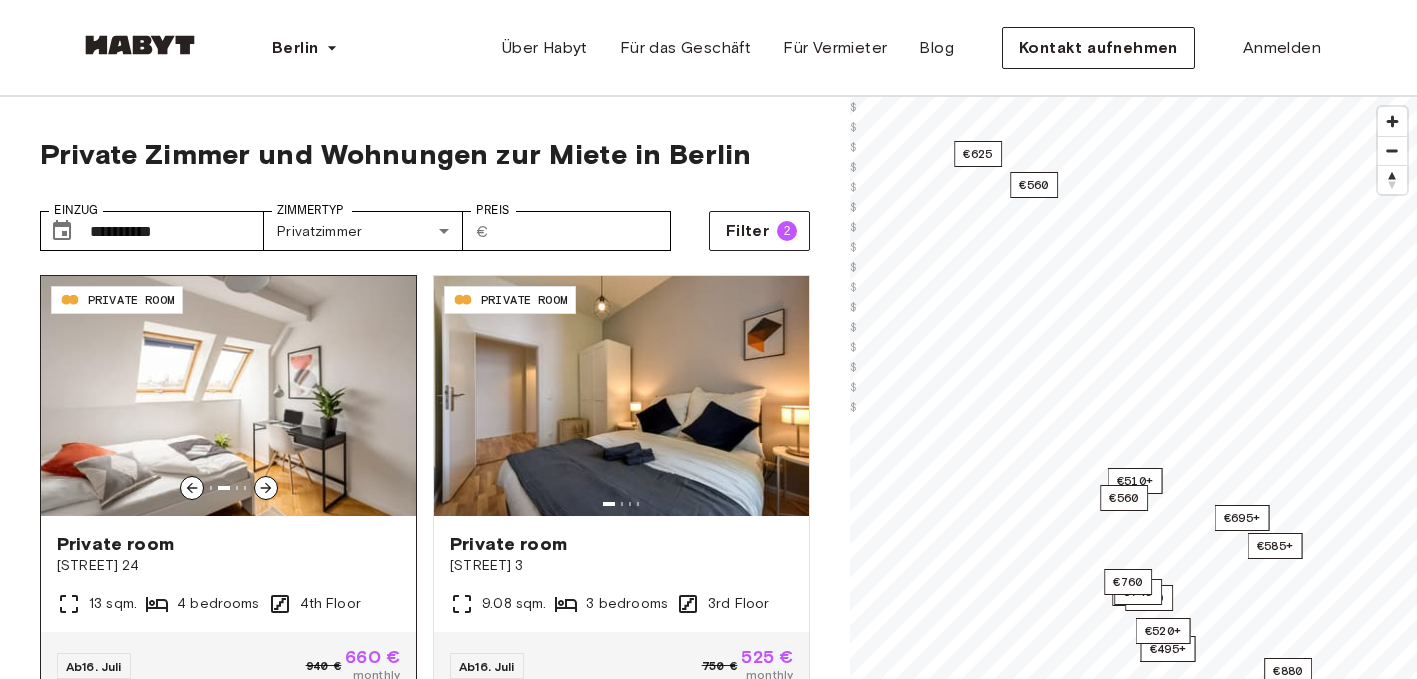 click 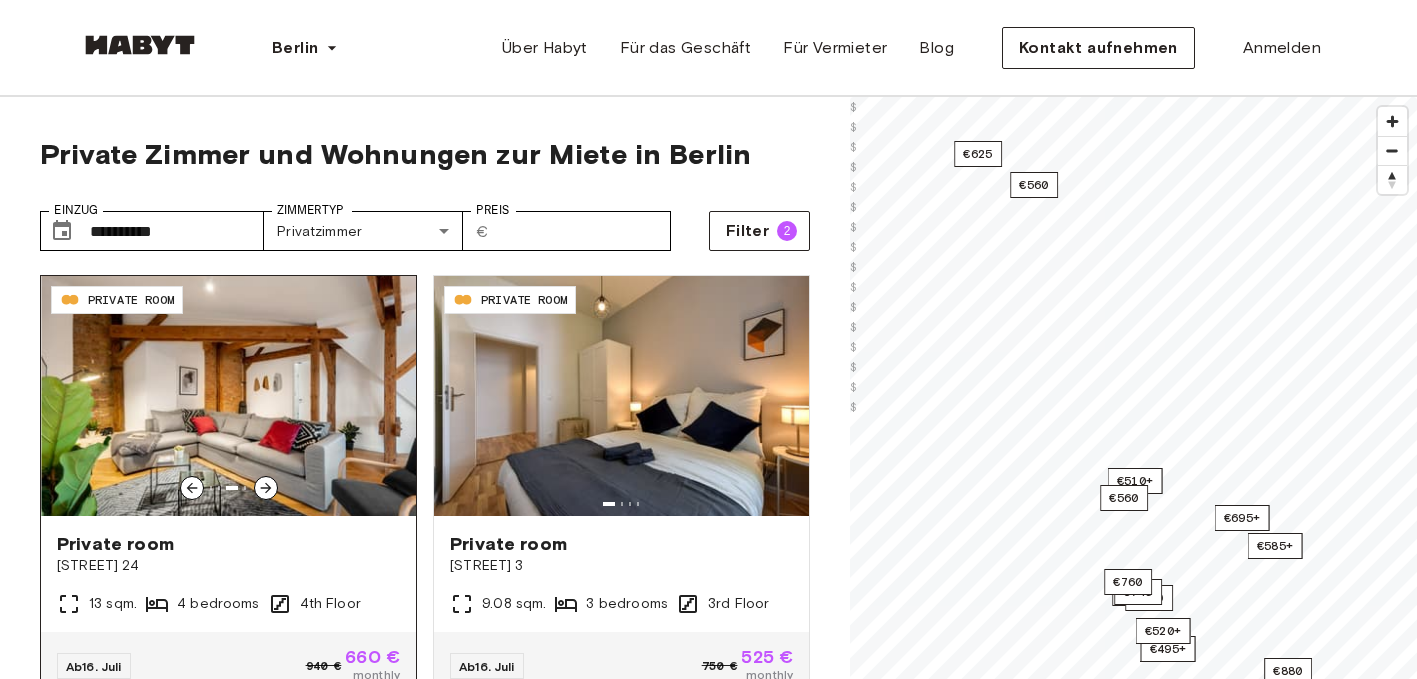 click 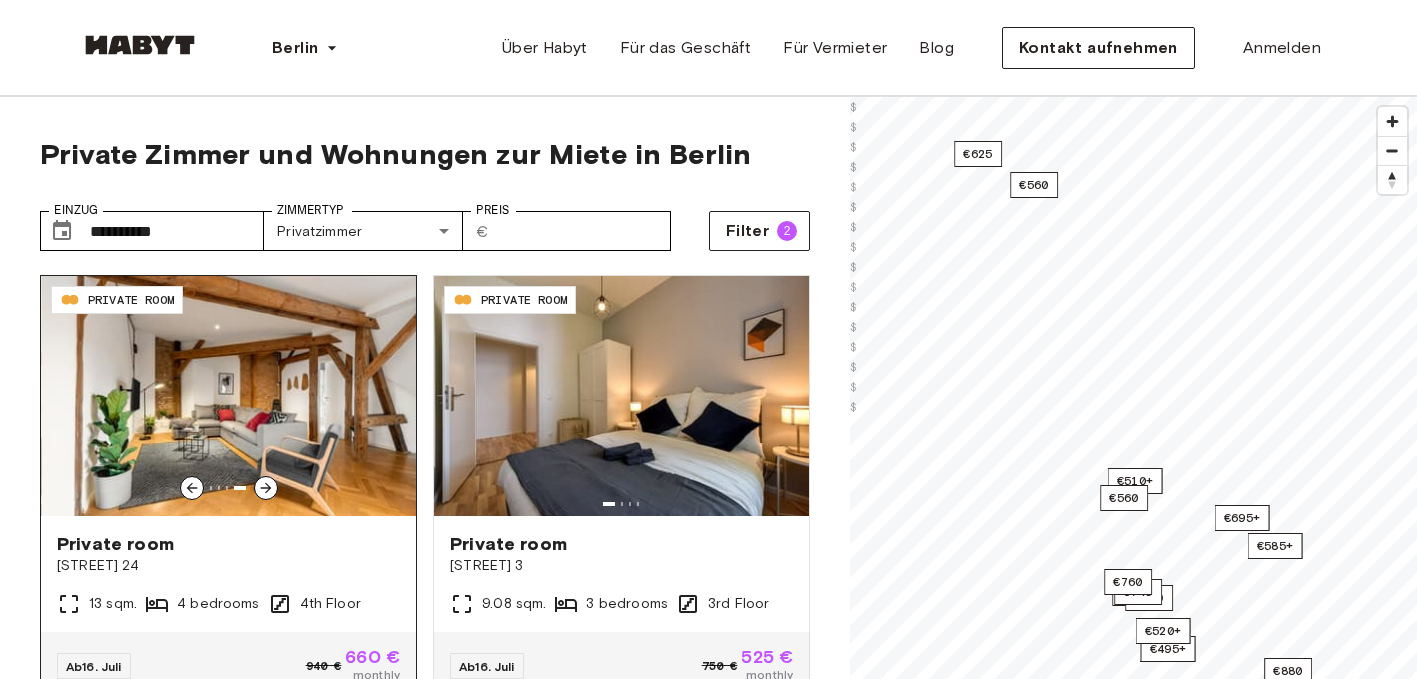 click 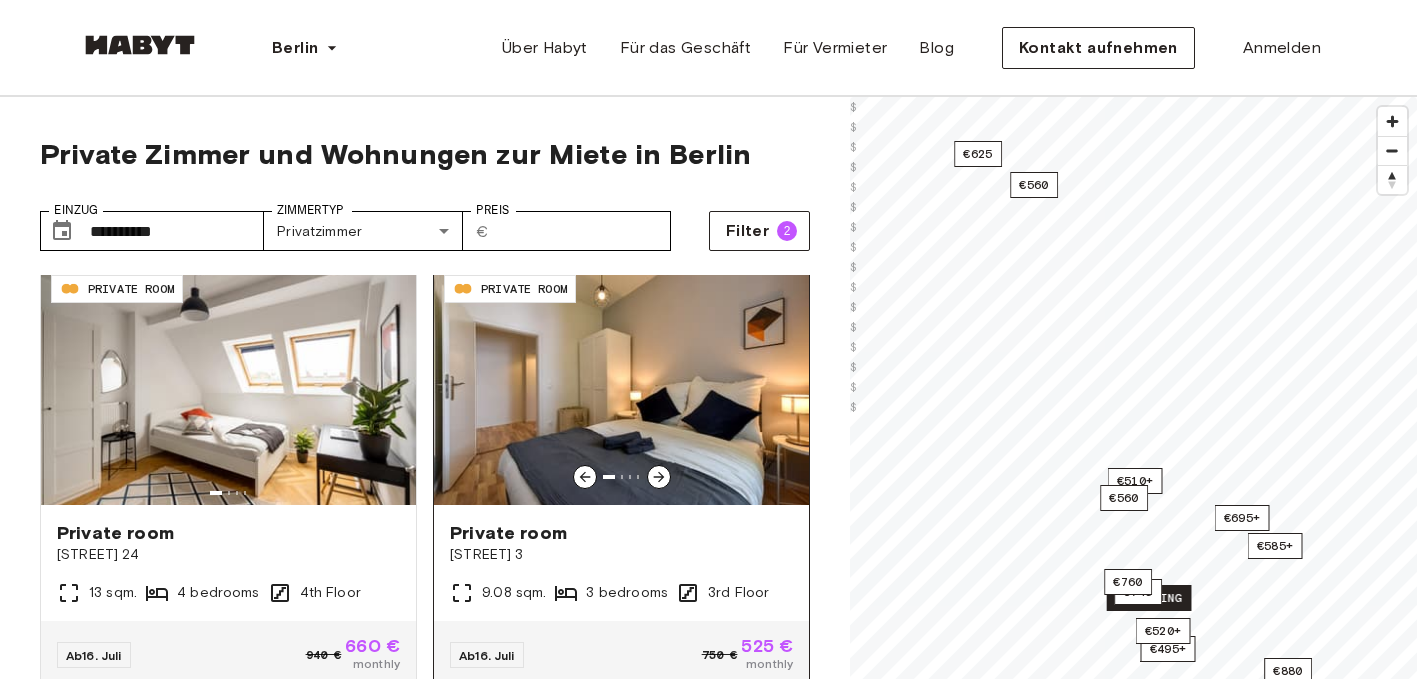 scroll, scrollTop: 9, scrollLeft: 0, axis: vertical 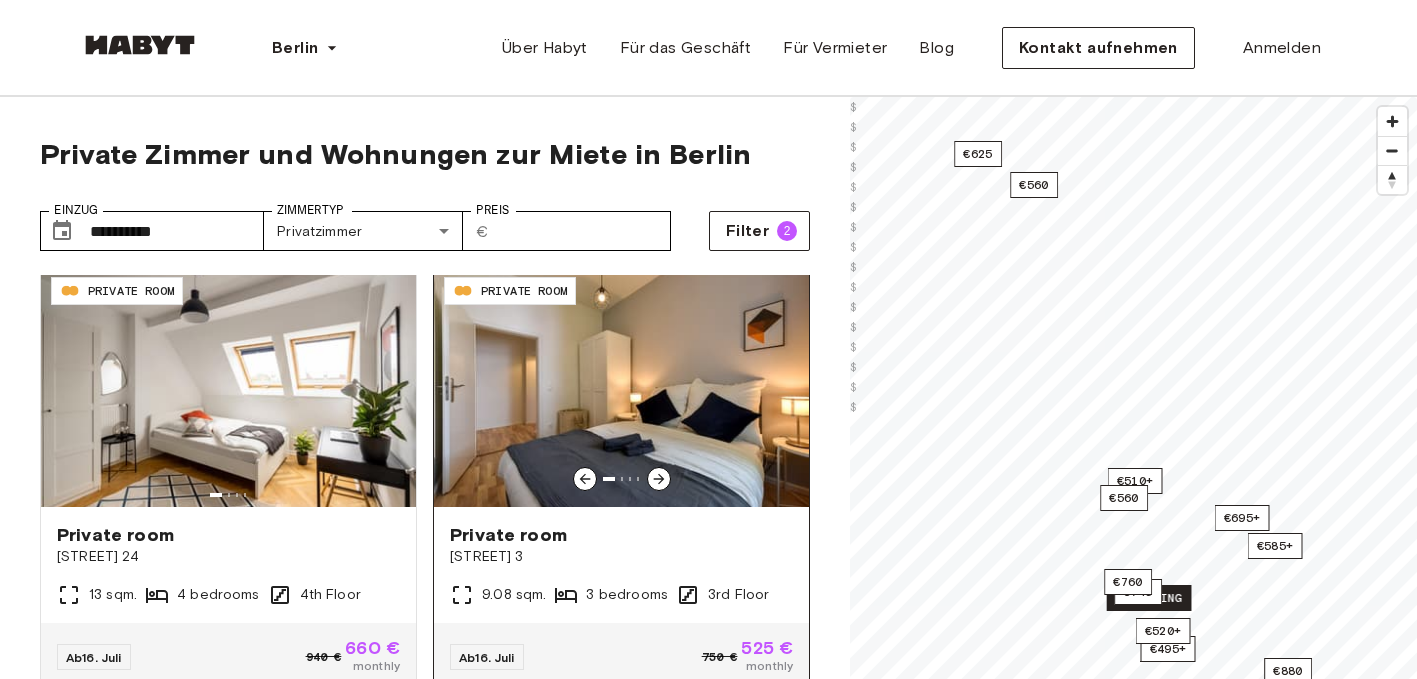 click 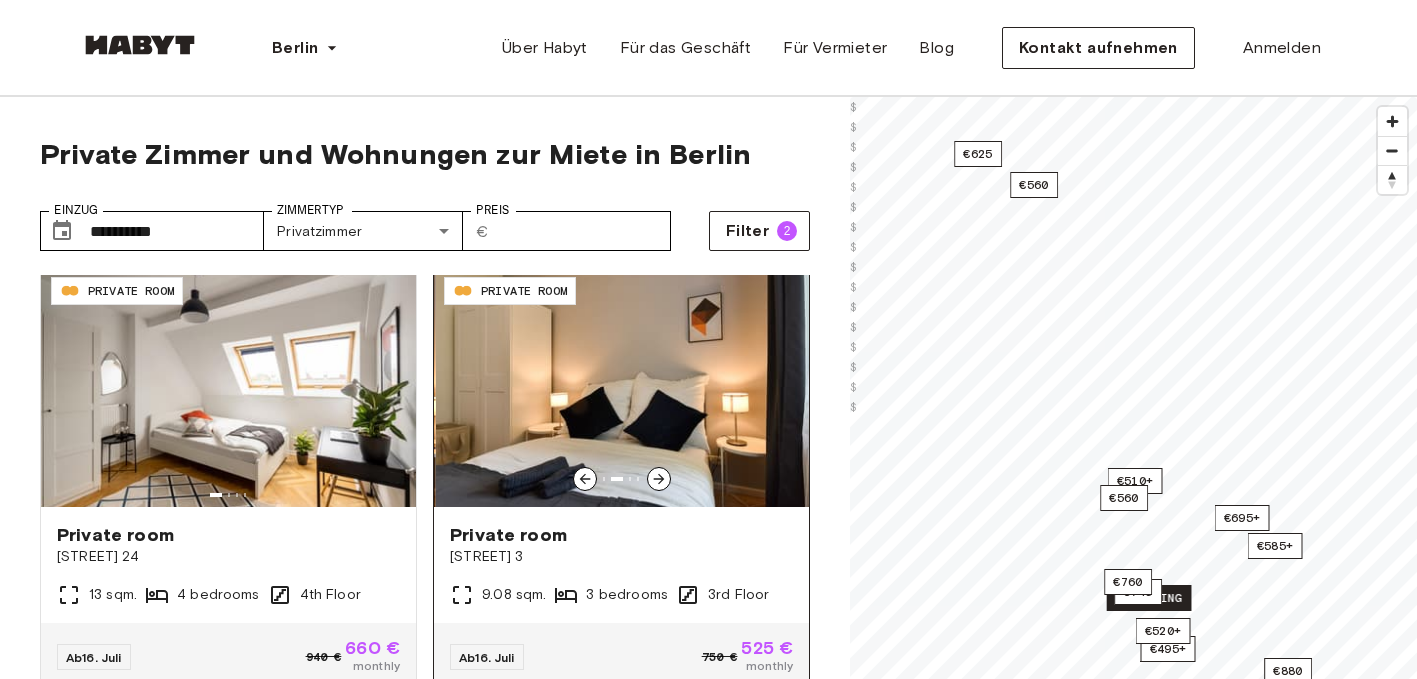 click 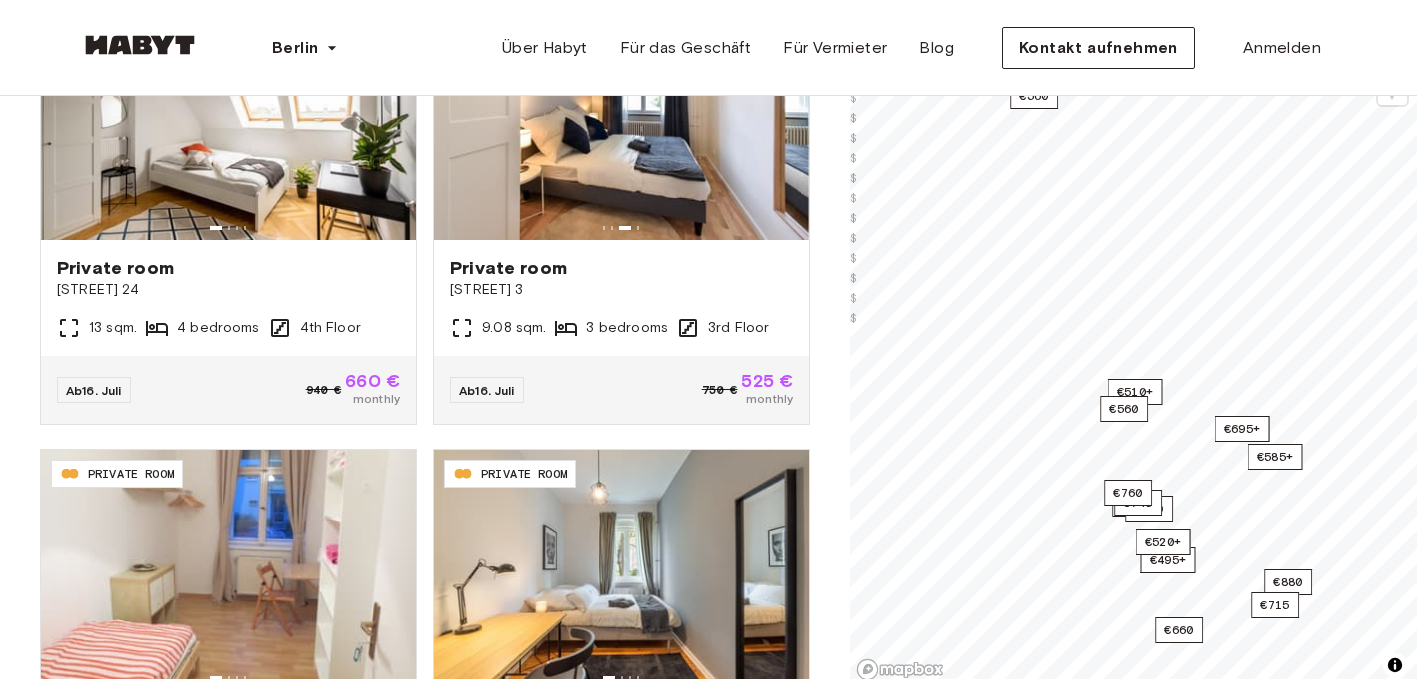 scroll, scrollTop: 264, scrollLeft: 0, axis: vertical 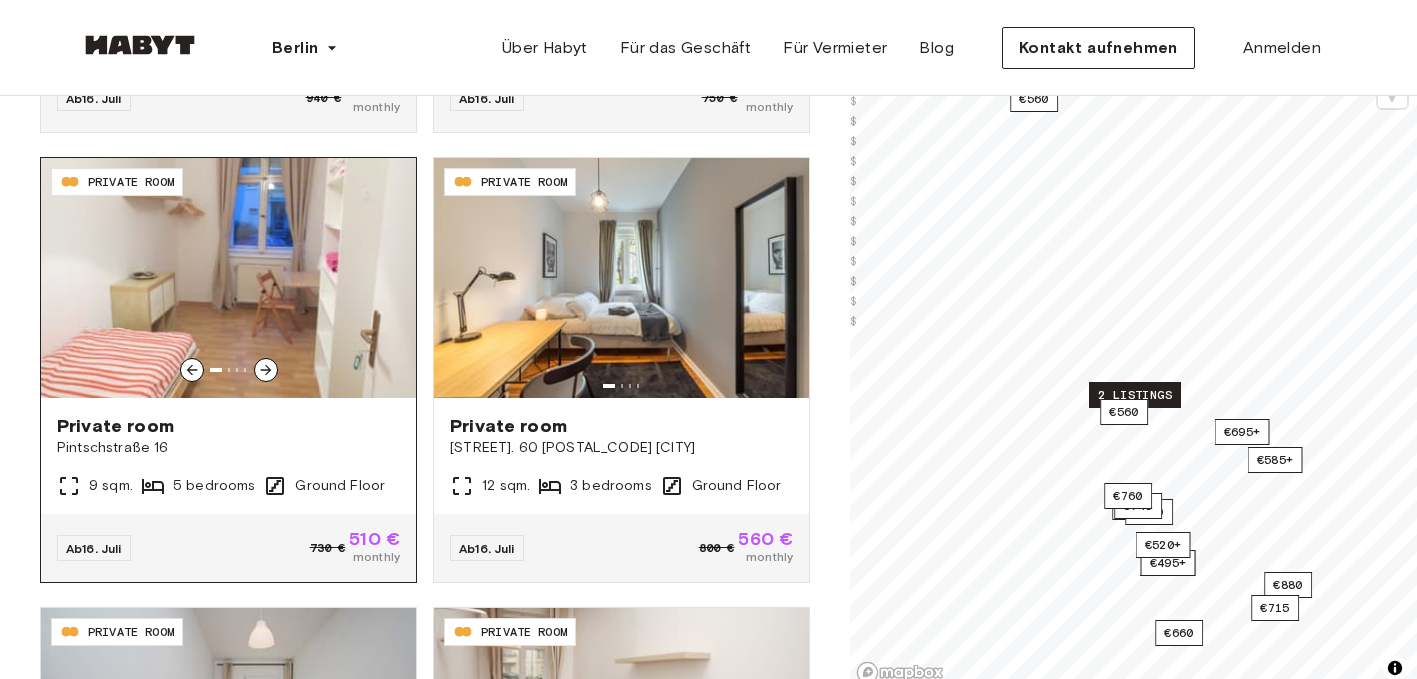 click 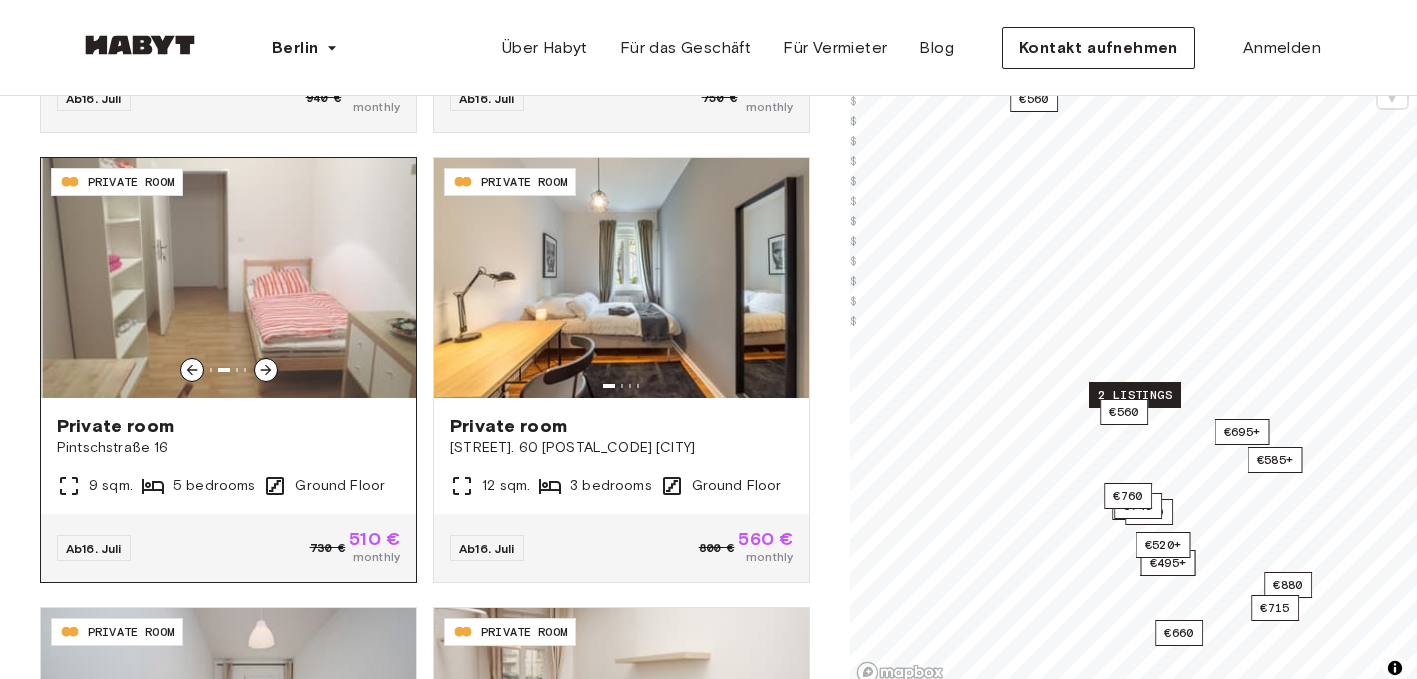 click 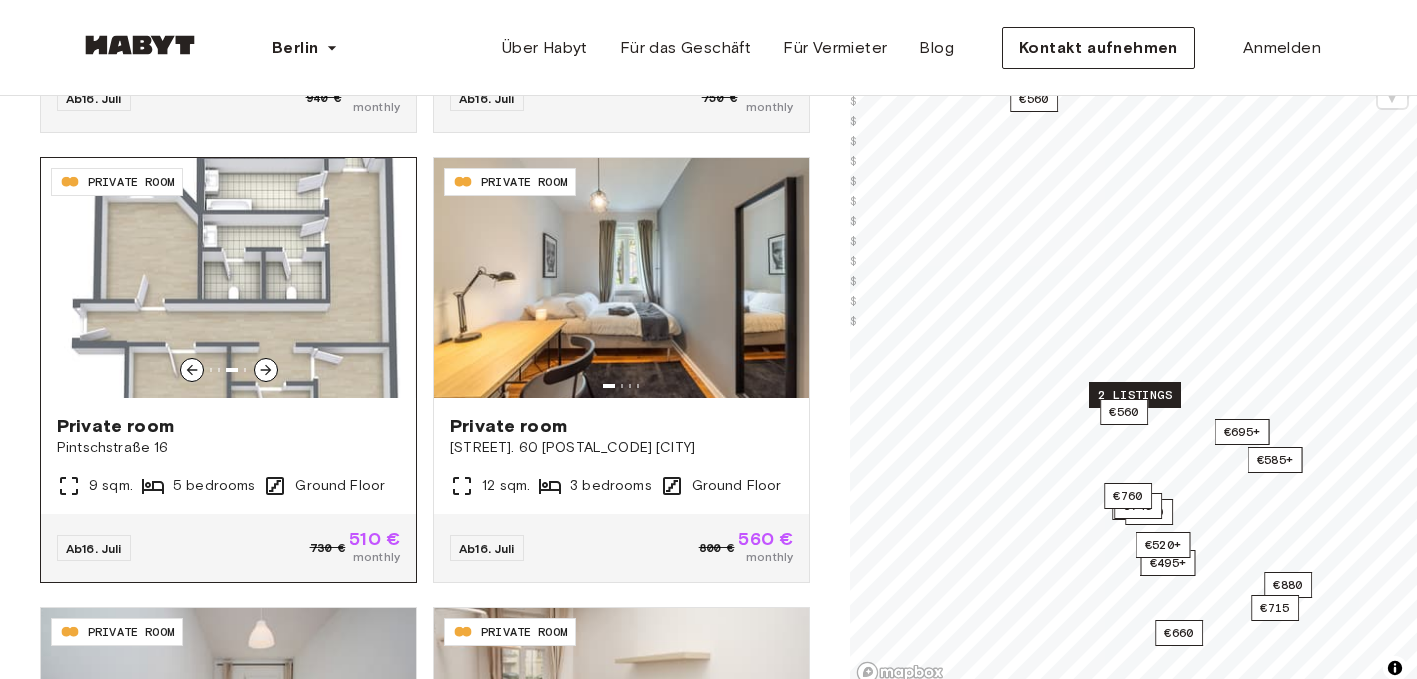 click 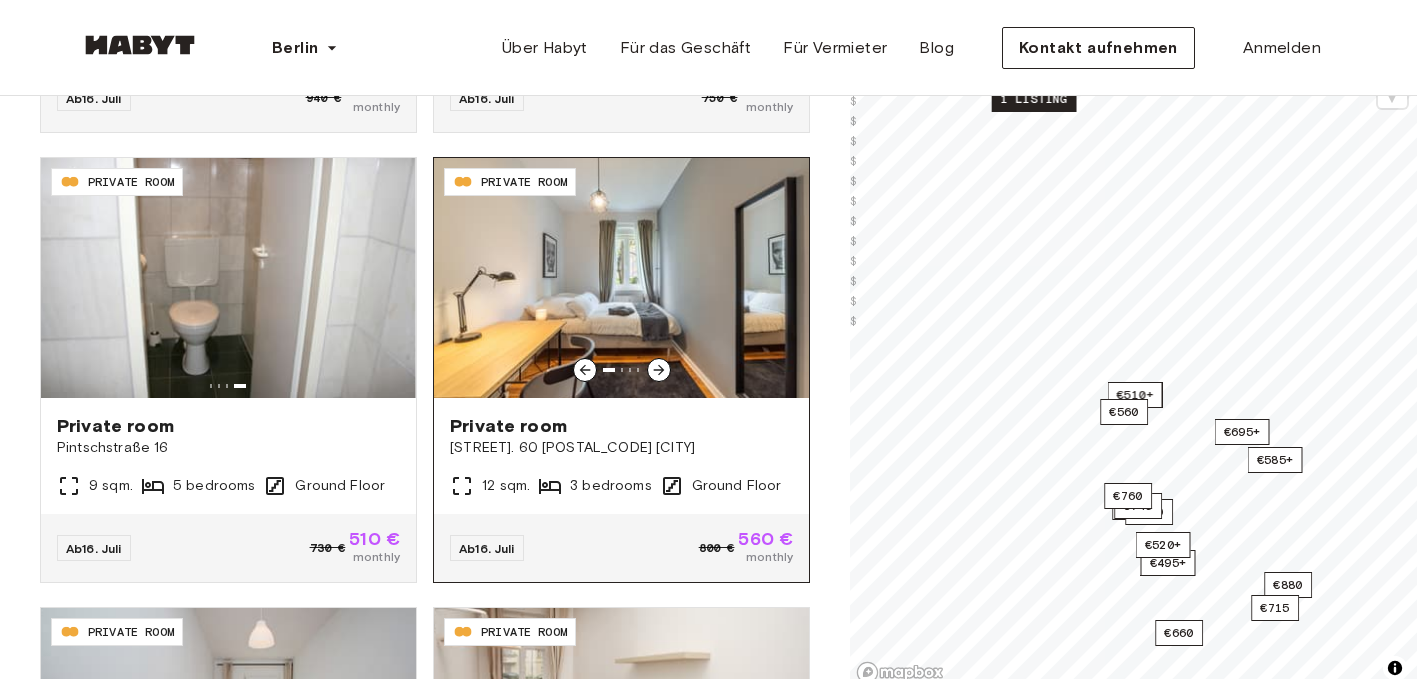click 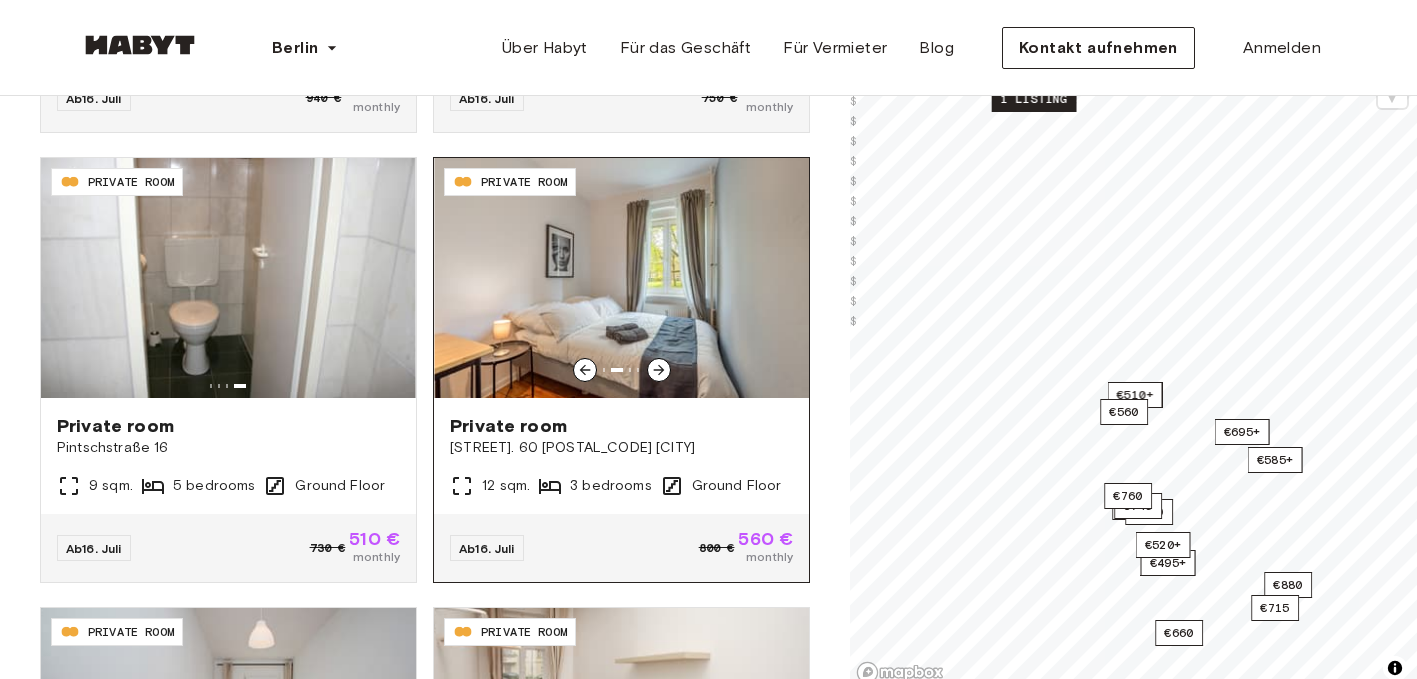 click 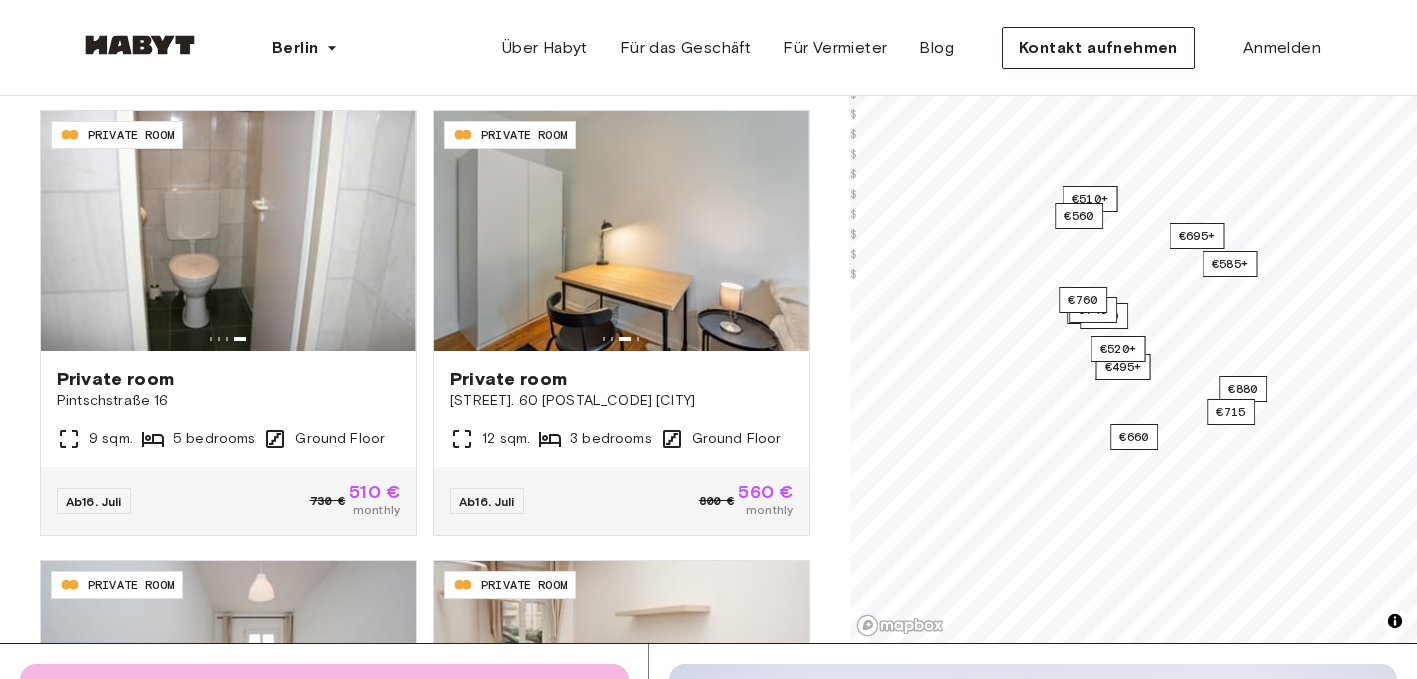 scroll, scrollTop: 279, scrollLeft: 0, axis: vertical 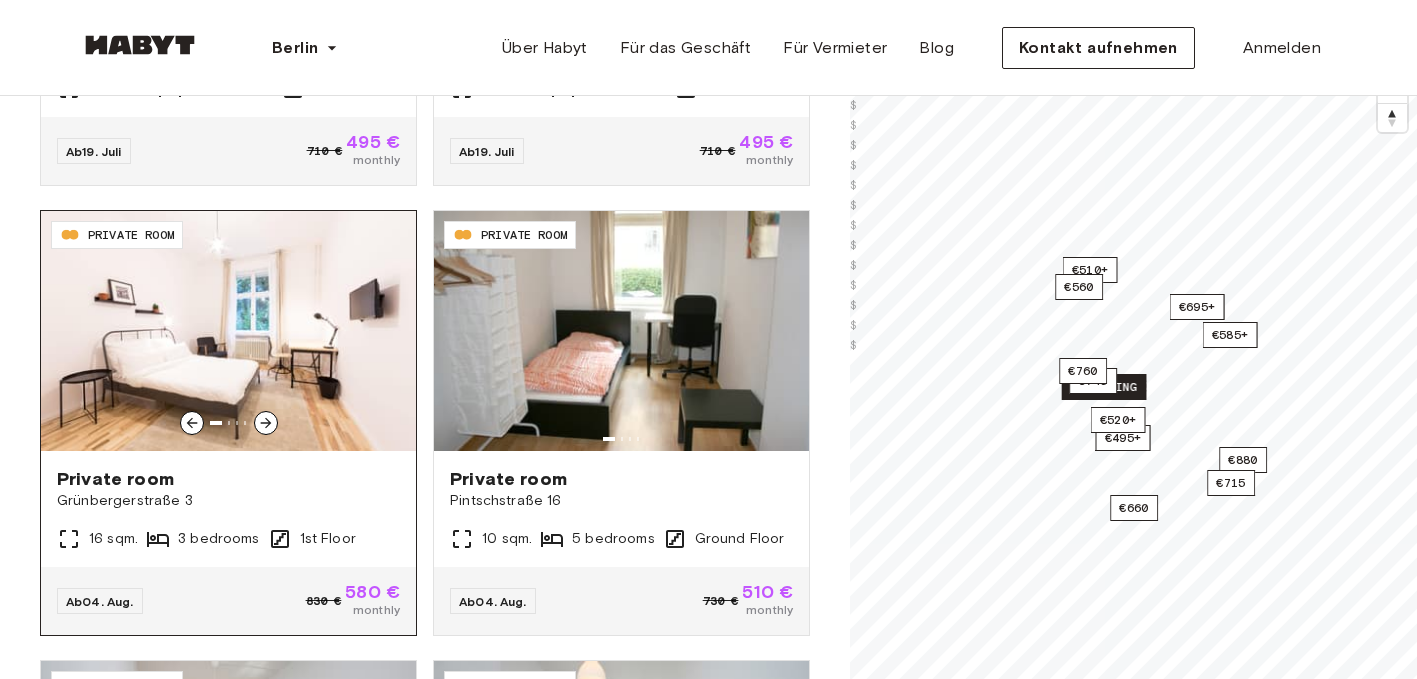 click 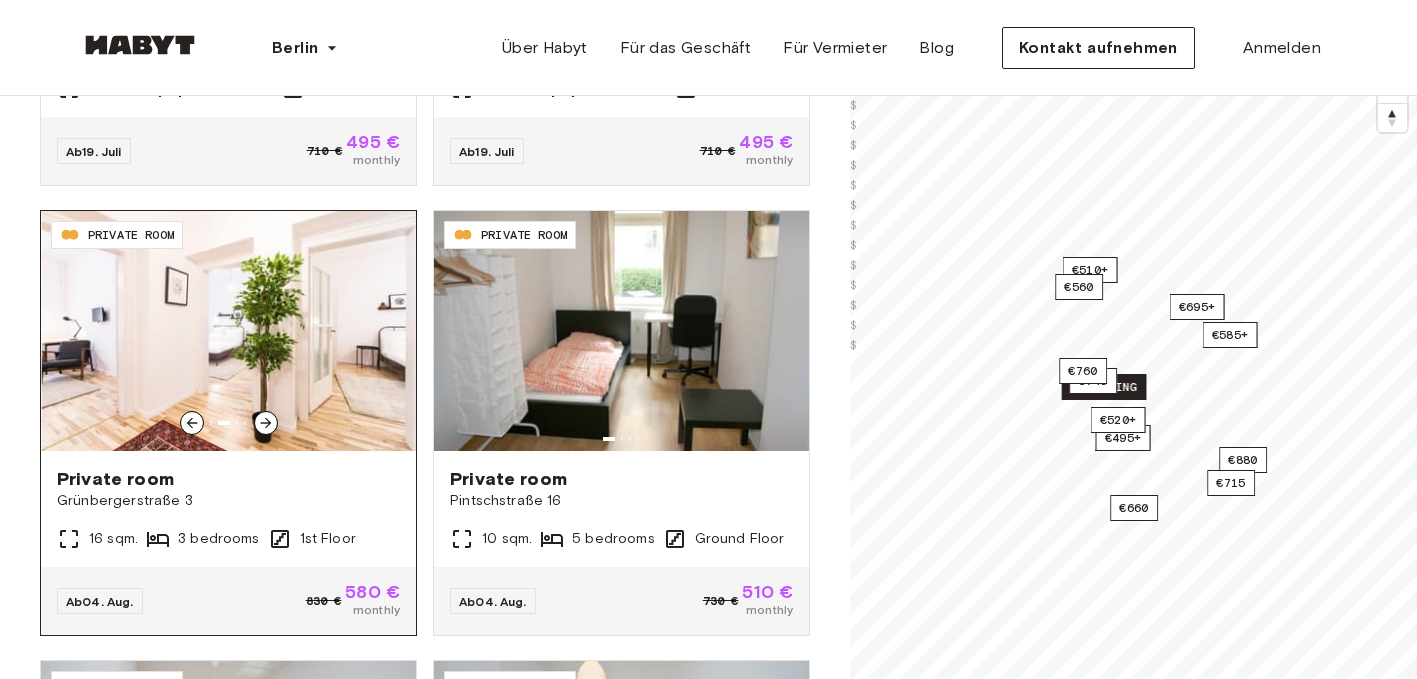 click 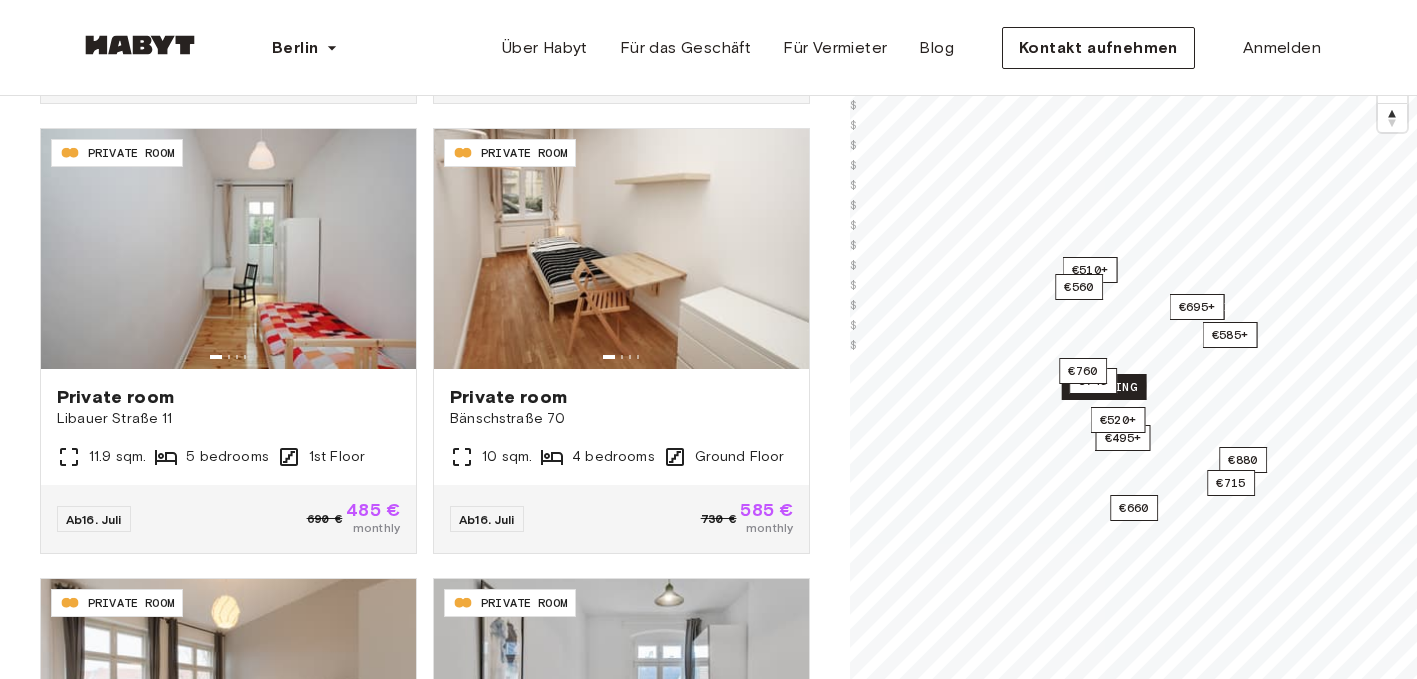 scroll, scrollTop: 0, scrollLeft: 0, axis: both 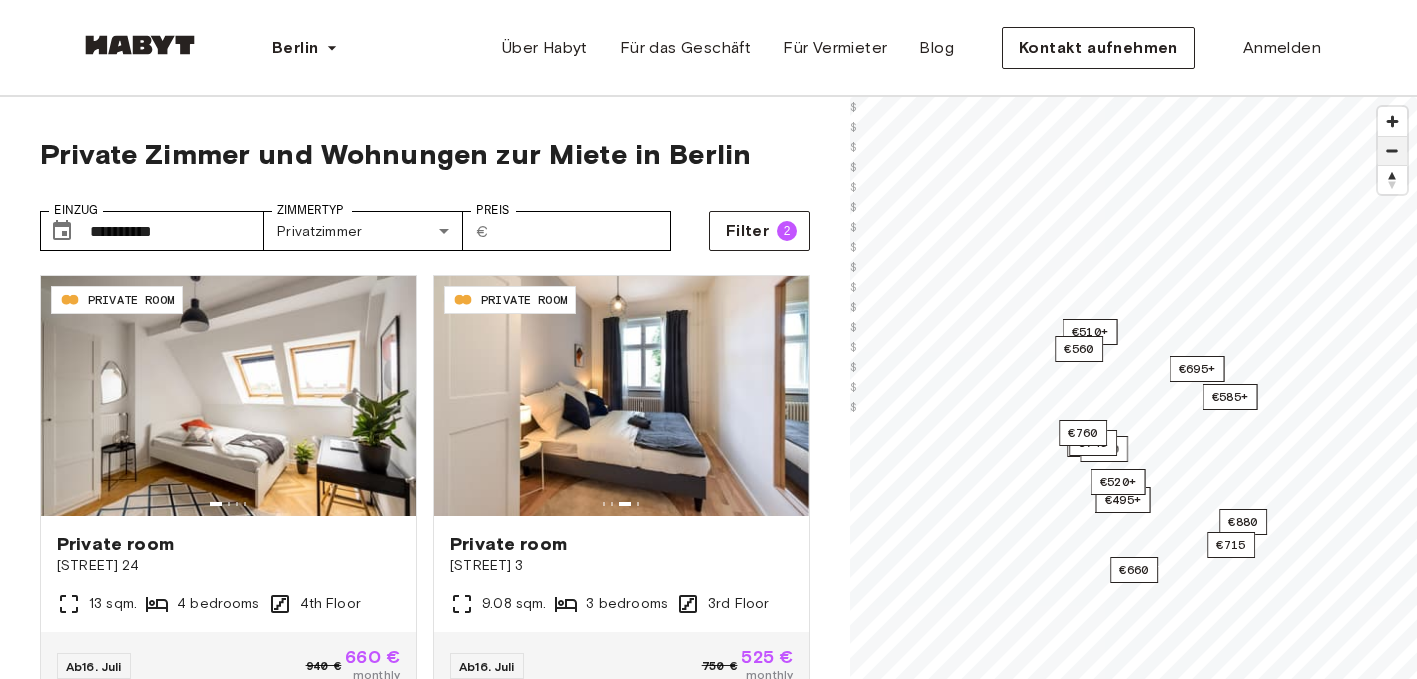 click at bounding box center [1392, 151] 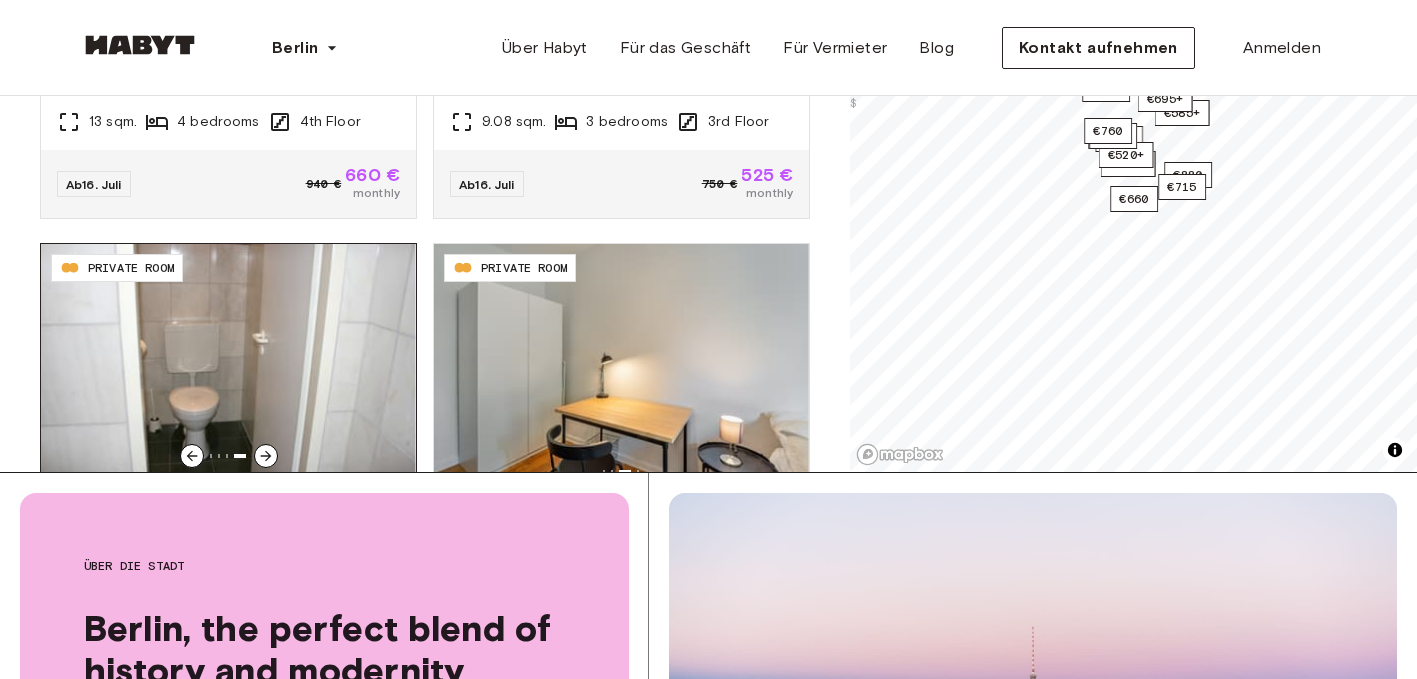 scroll, scrollTop: 0, scrollLeft: 0, axis: both 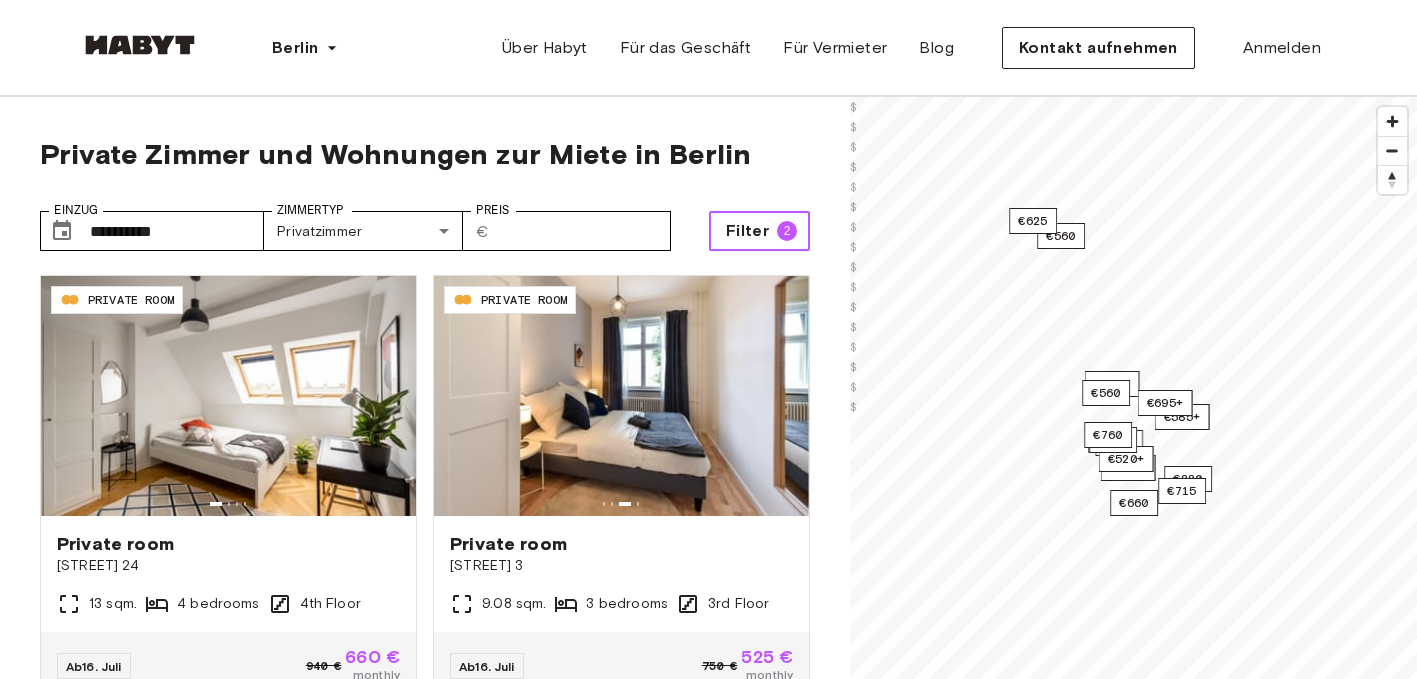 click on "Filter" at bounding box center [747, 231] 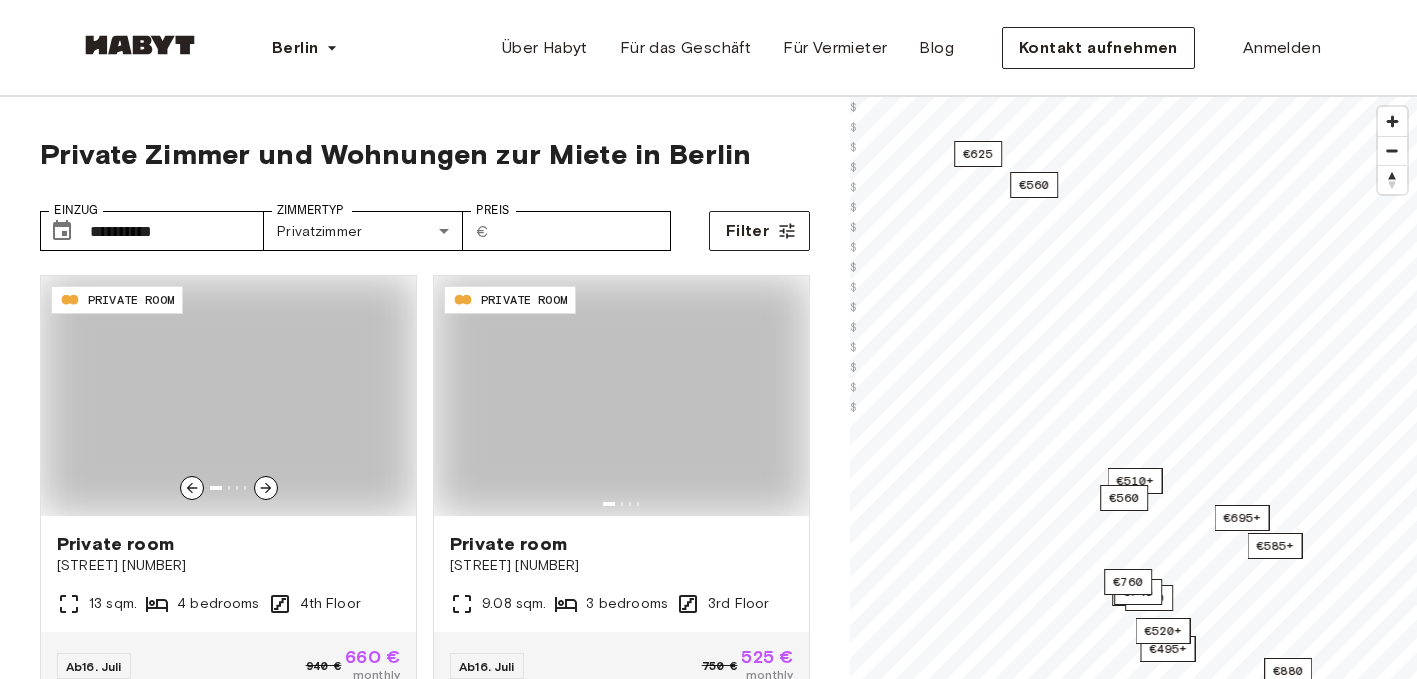 scroll, scrollTop: 0, scrollLeft: 0, axis: both 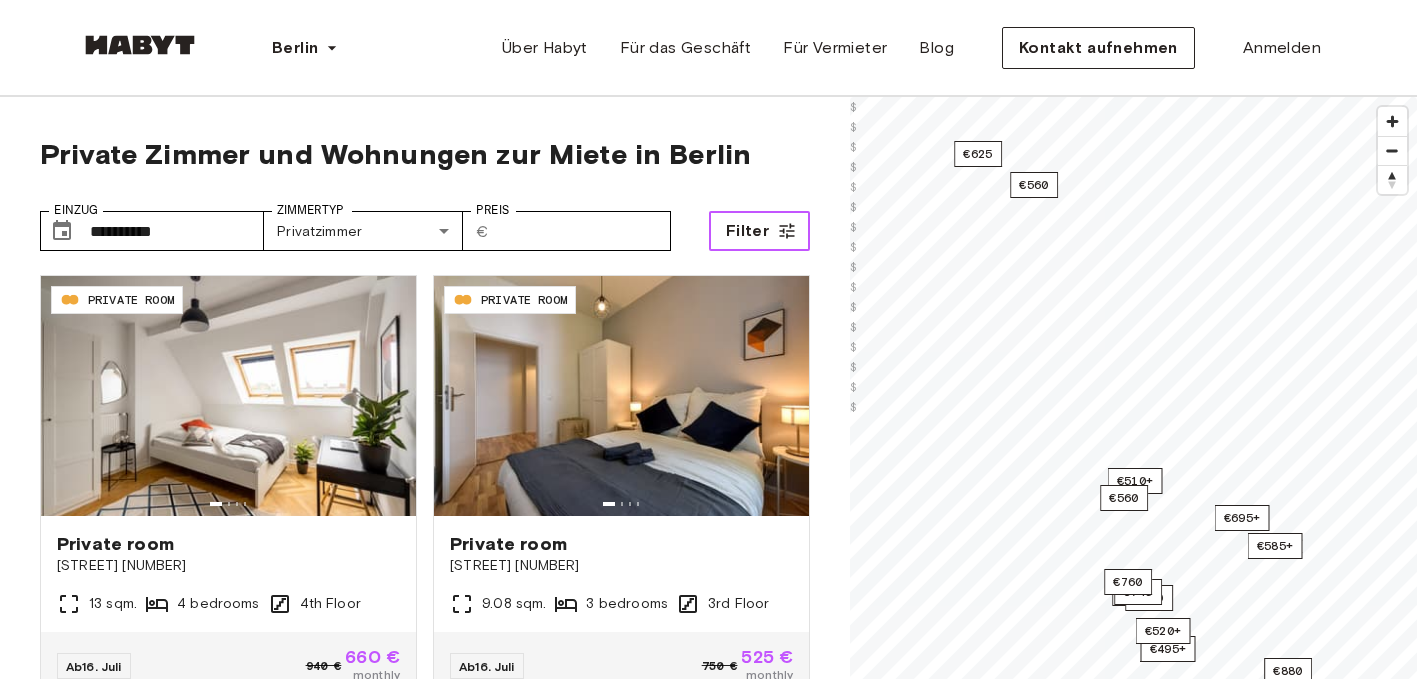 click on "Filter" at bounding box center [747, 231] 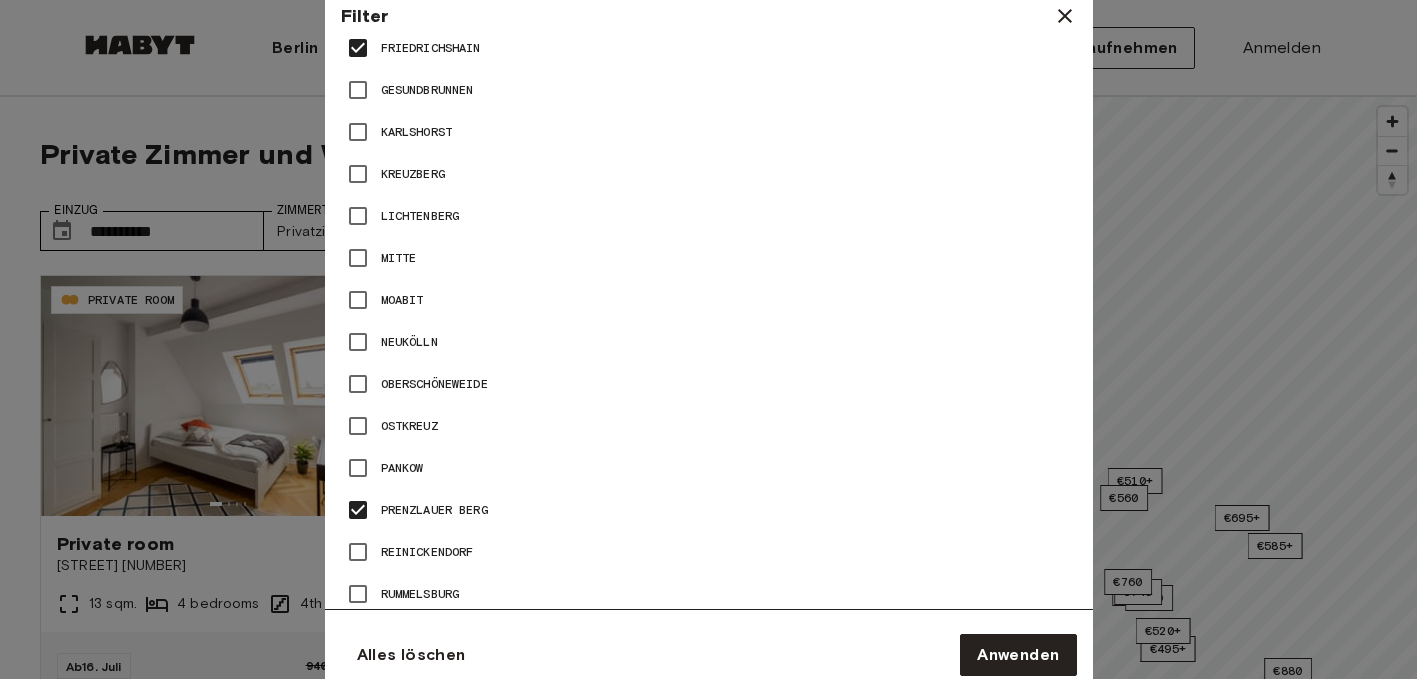 scroll, scrollTop: 1139, scrollLeft: 0, axis: vertical 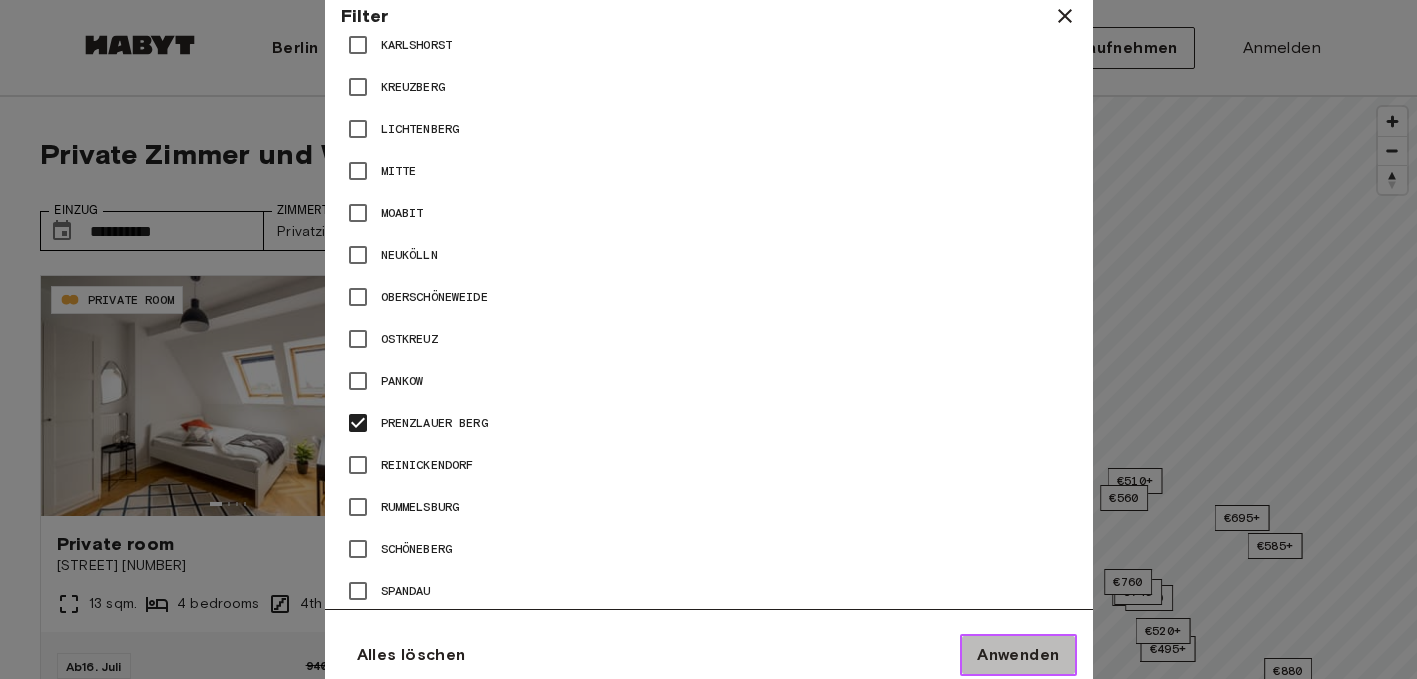 click on "Anwenden" at bounding box center (1018, 655) 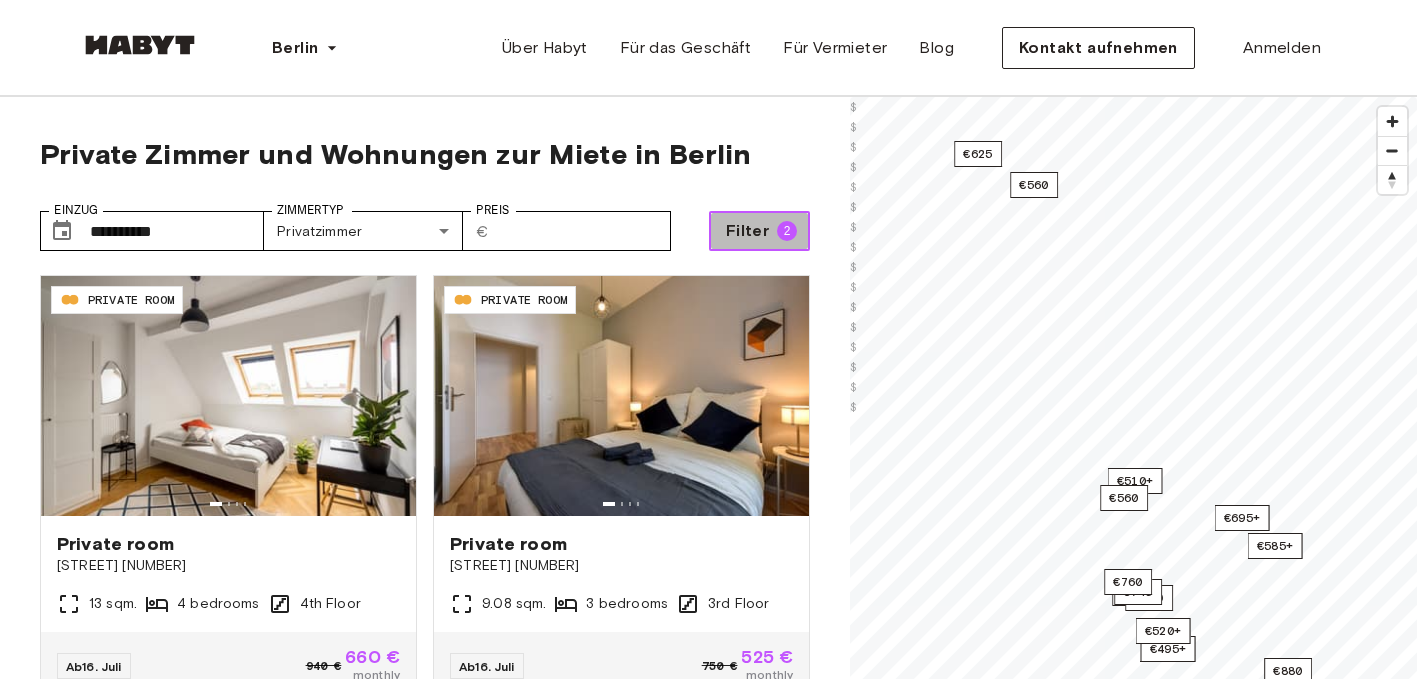 click on "Filter 2" at bounding box center [759, 231] 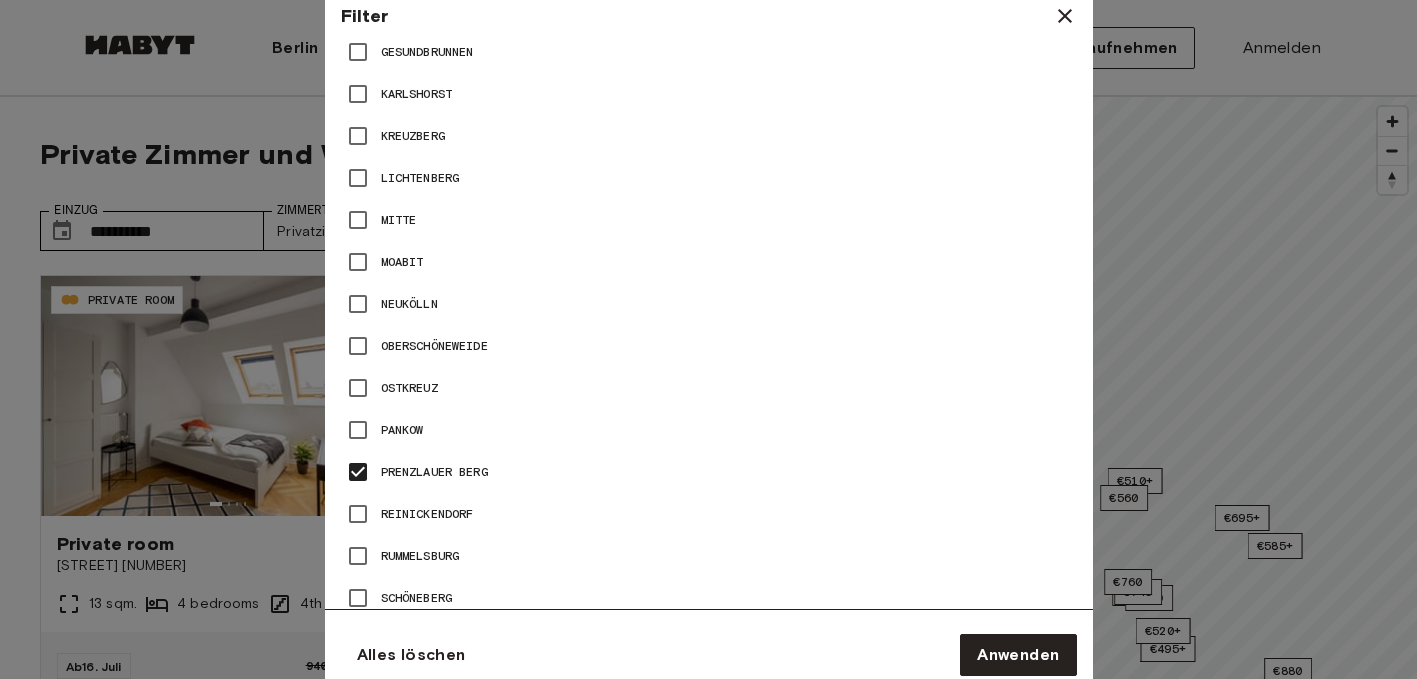 scroll, scrollTop: 1063, scrollLeft: 0, axis: vertical 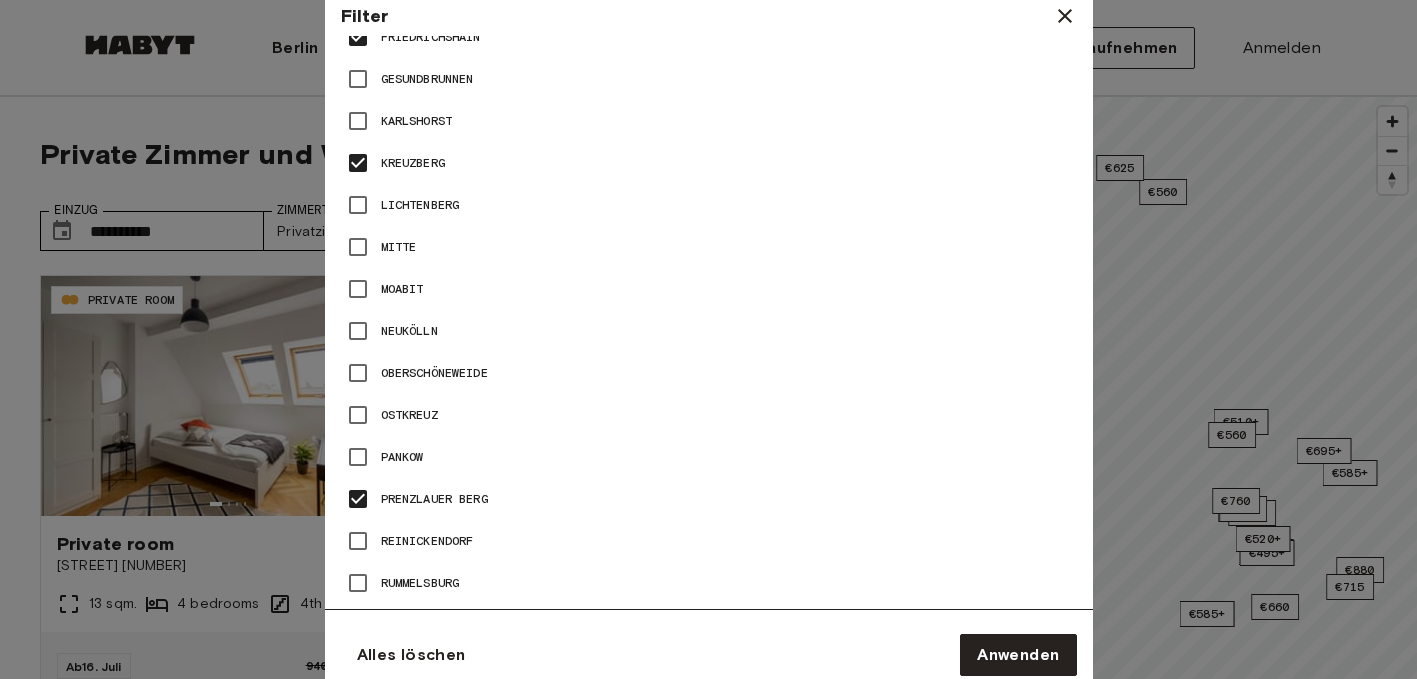 type on "**" 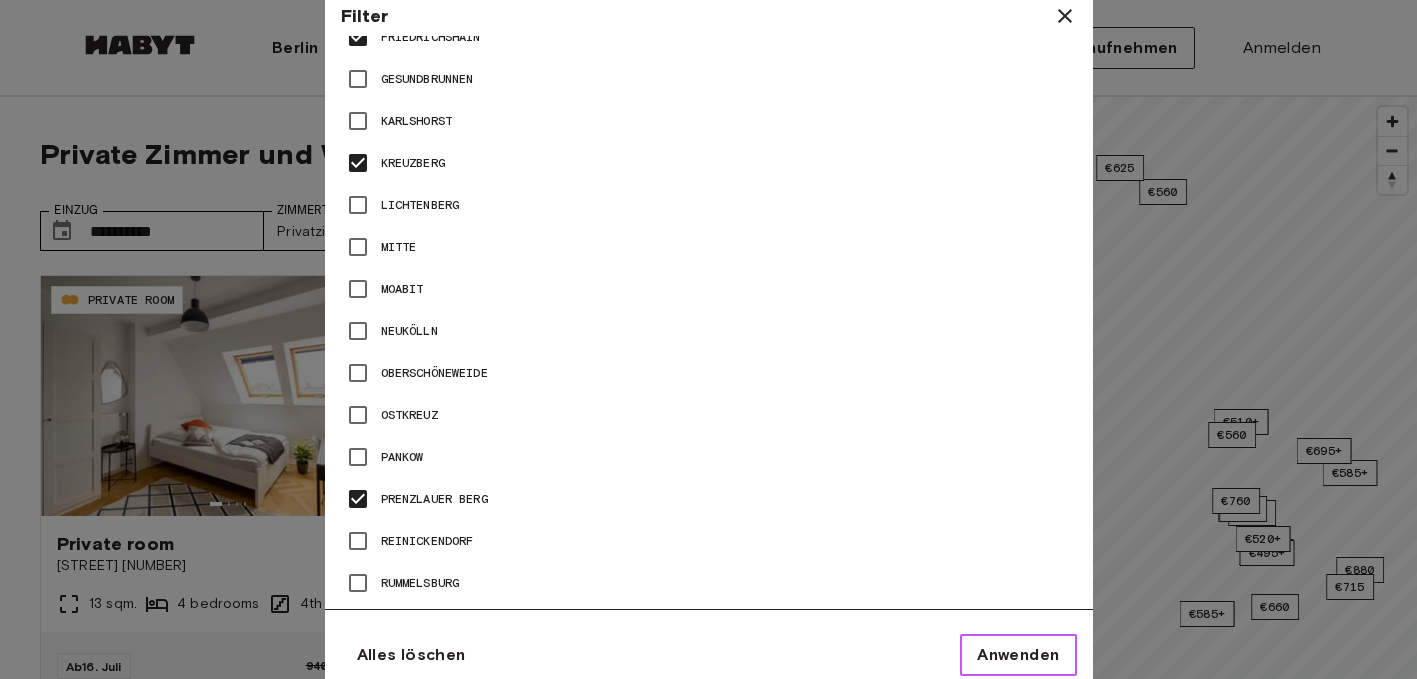click on "Anwenden" at bounding box center (1018, 655) 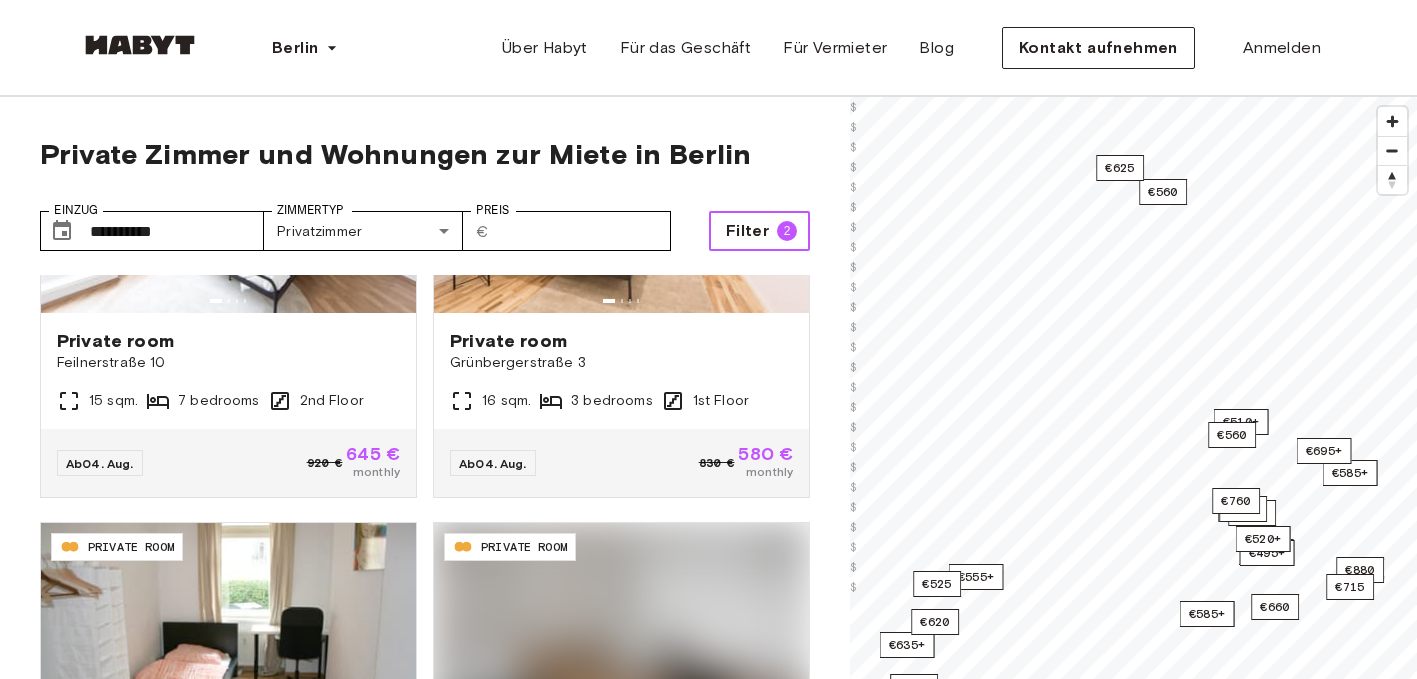 scroll, scrollTop: 3911, scrollLeft: 0, axis: vertical 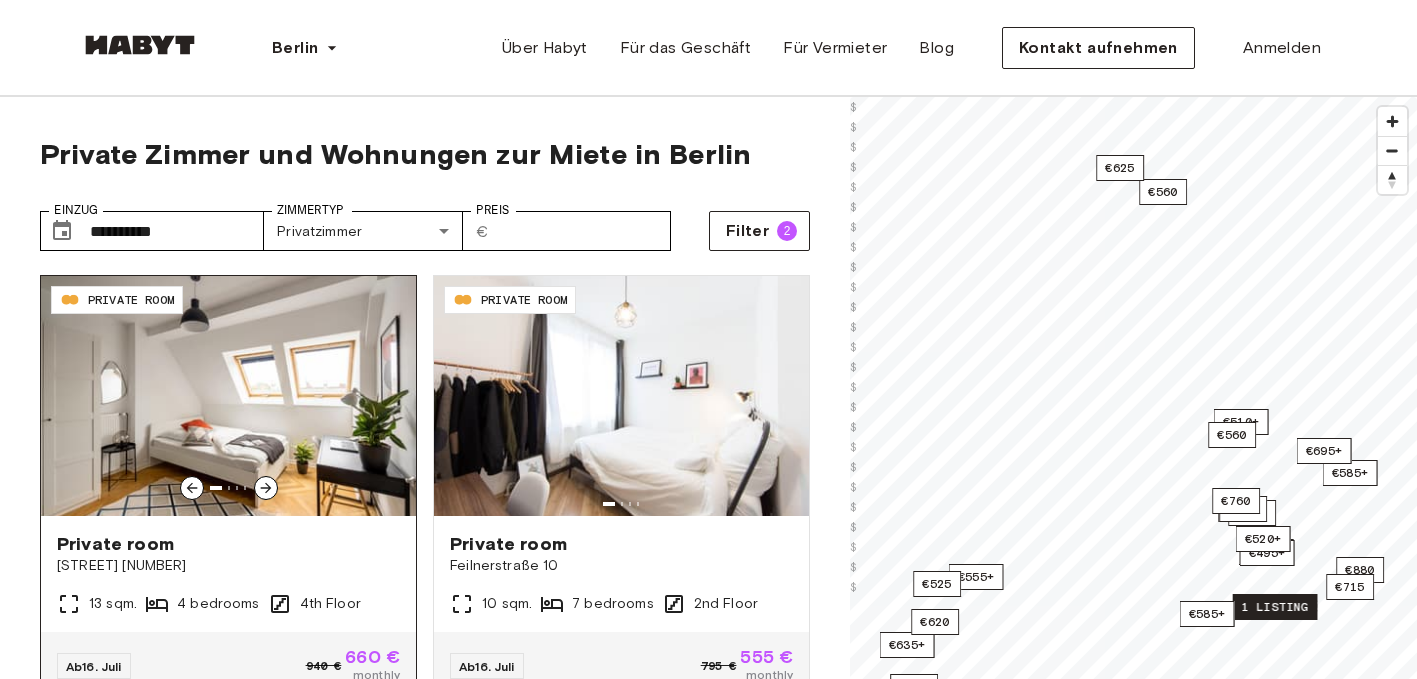 click 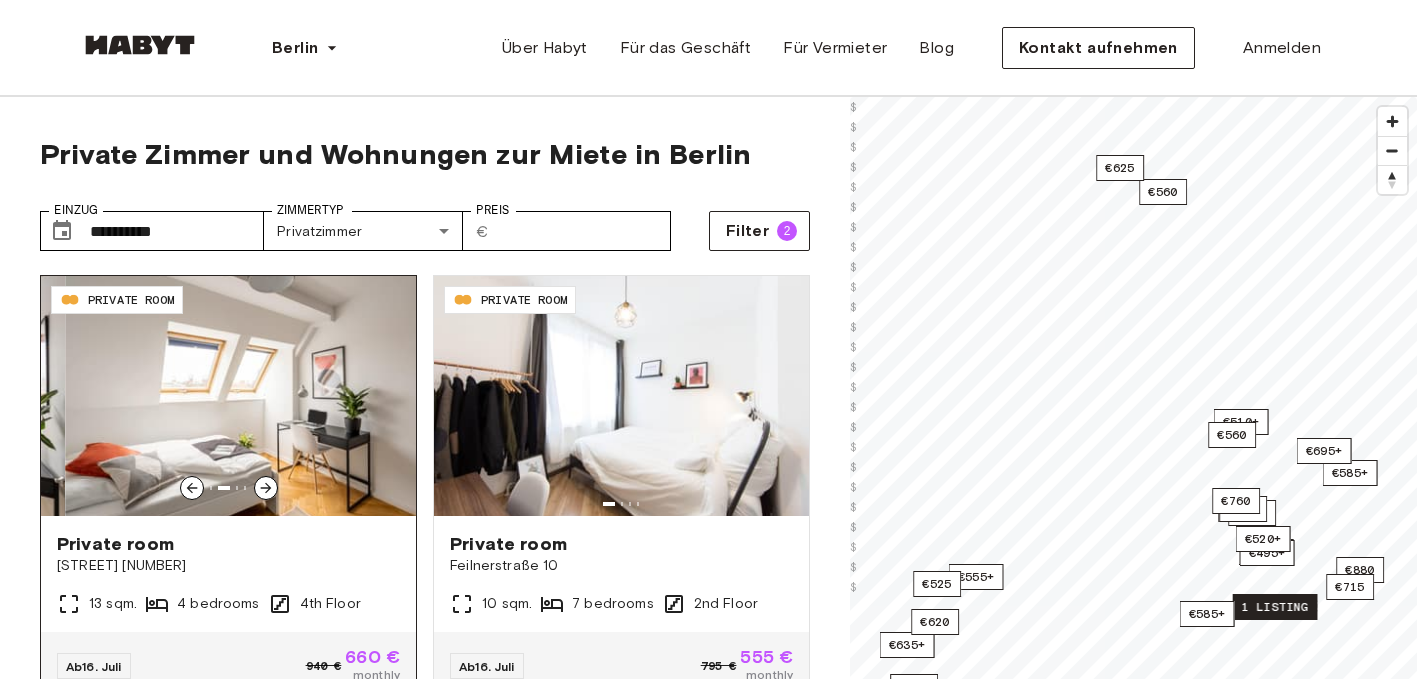 click 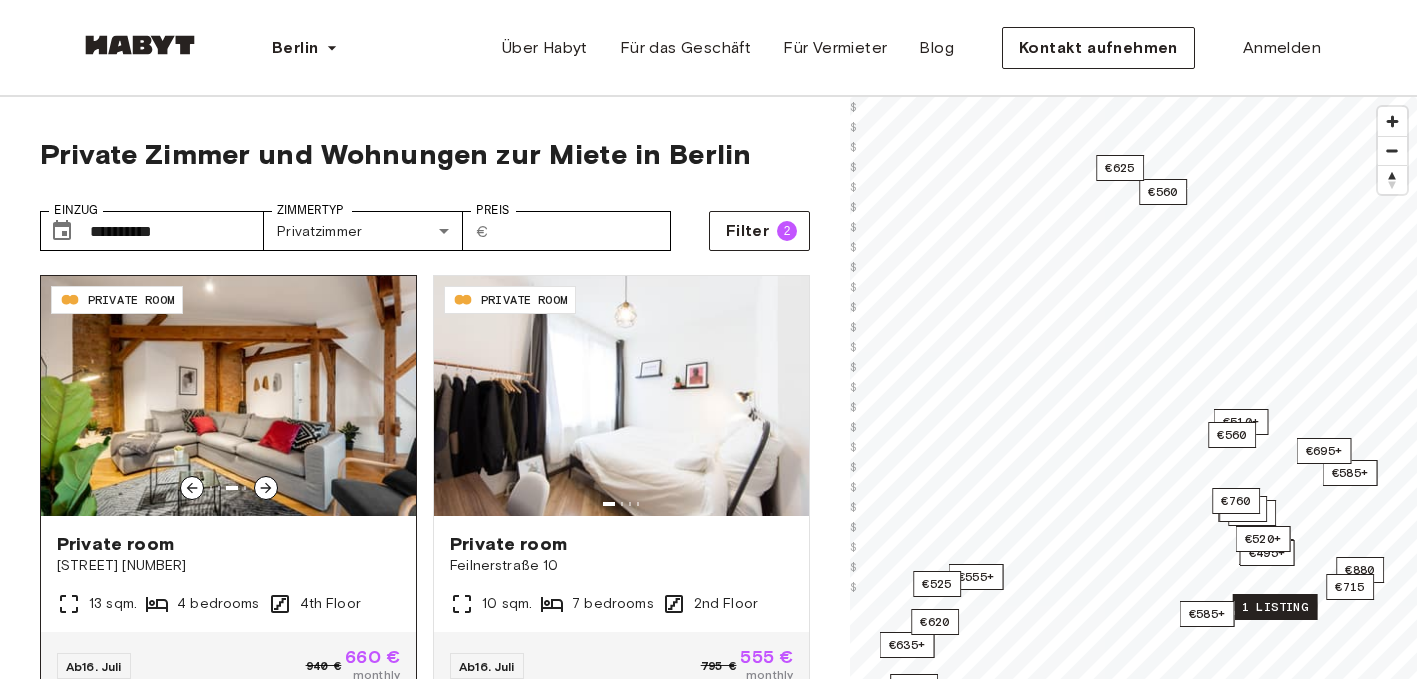 click at bounding box center (228, 396) 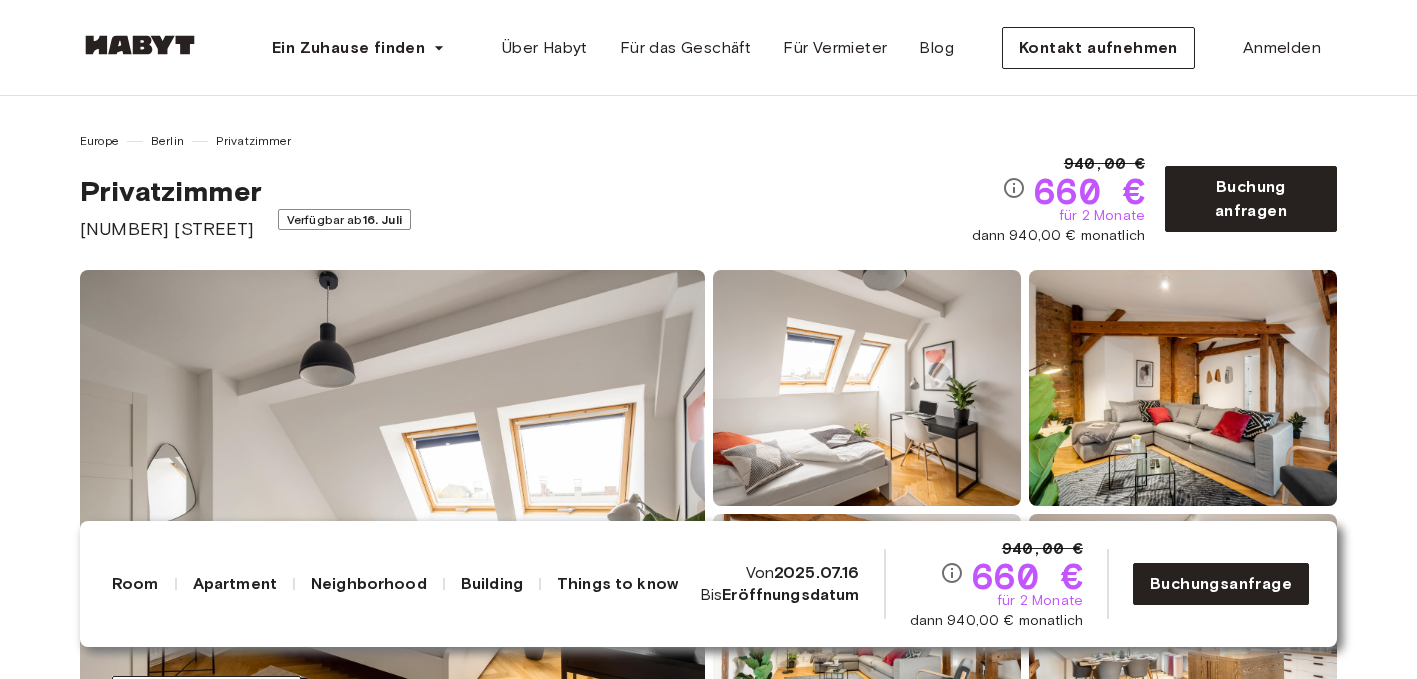 scroll, scrollTop: 0, scrollLeft: 0, axis: both 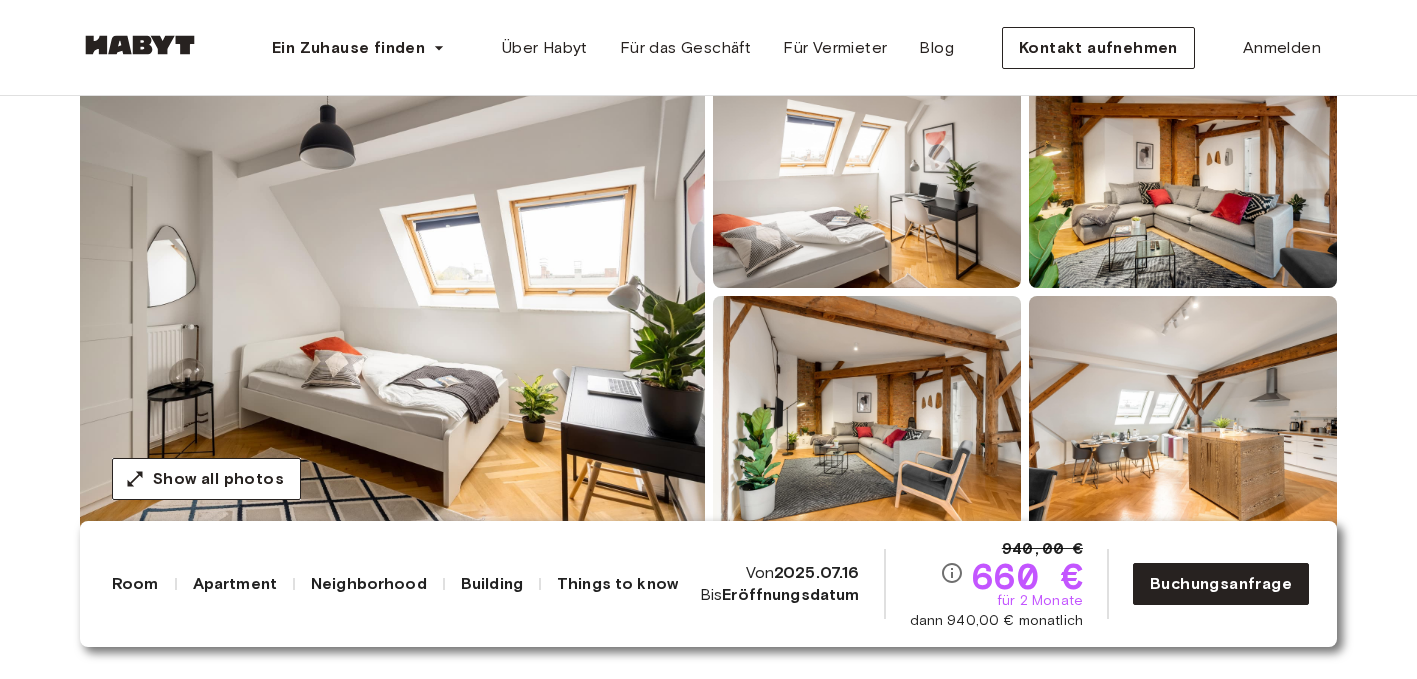 click on "Room Apartment Neighborhood Building Things to know 940,00 € 660 € für 2 Monate dann 940,00 € monatlich Von 2025.07.16 Bis Eröffnungsdatum Buchungsanfrage" at bounding box center [708, 584] 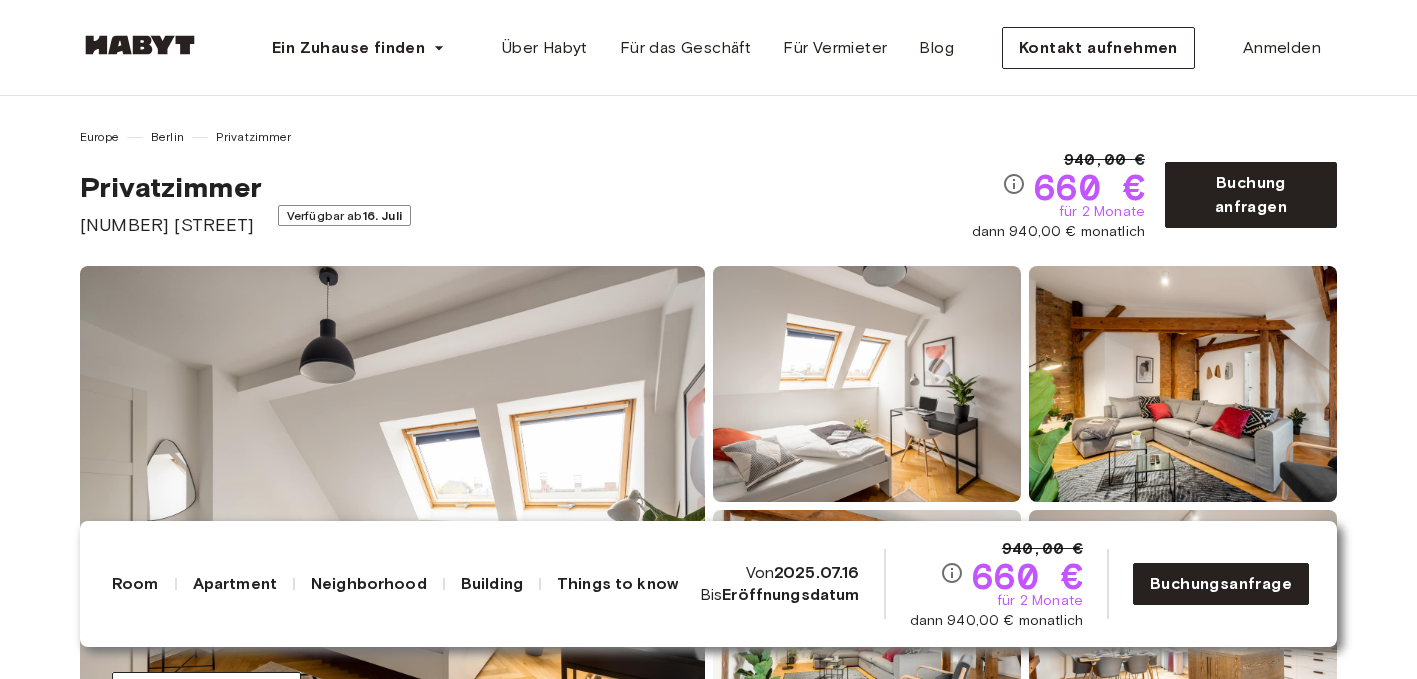 scroll, scrollTop: 0, scrollLeft: 0, axis: both 